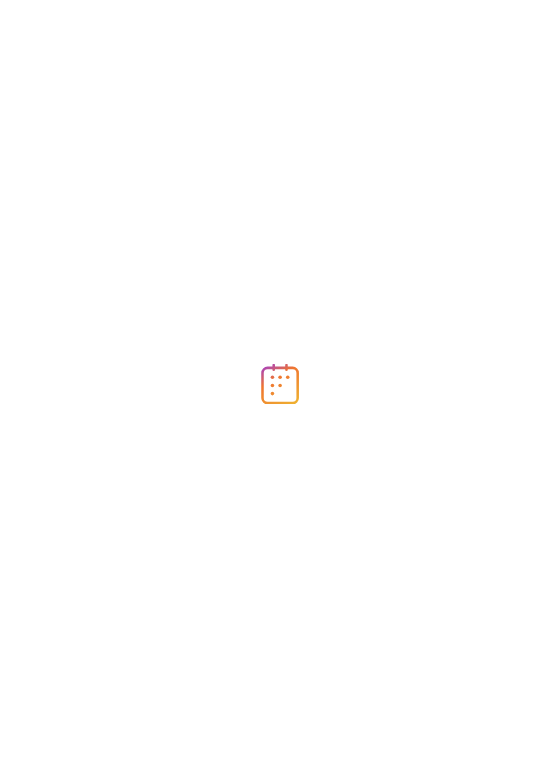 scroll, scrollTop: 0, scrollLeft: 0, axis: both 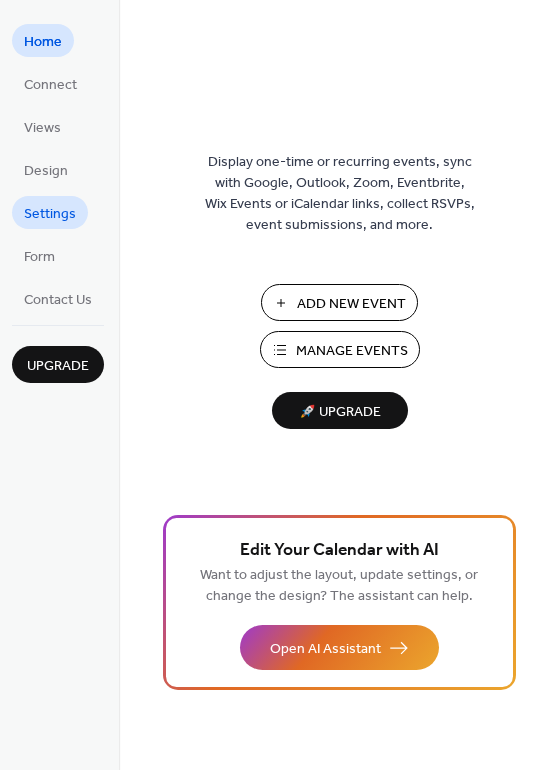 click on "Settings" at bounding box center (50, 214) 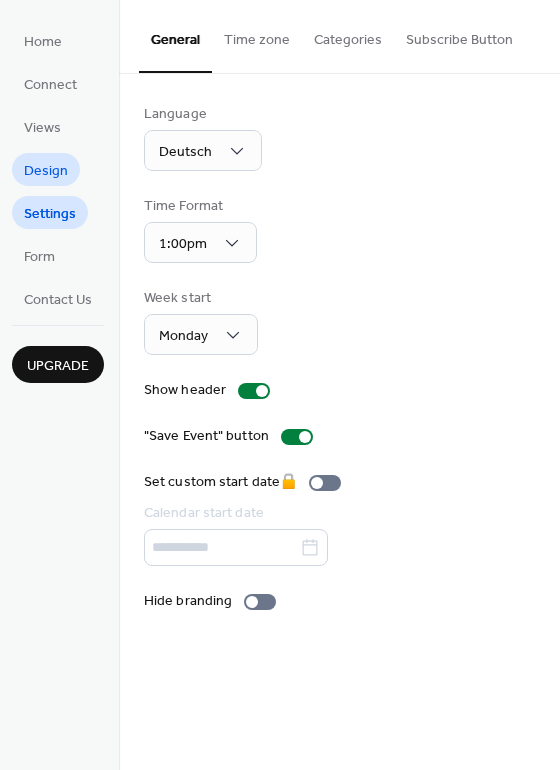 click on "Design" at bounding box center (46, 171) 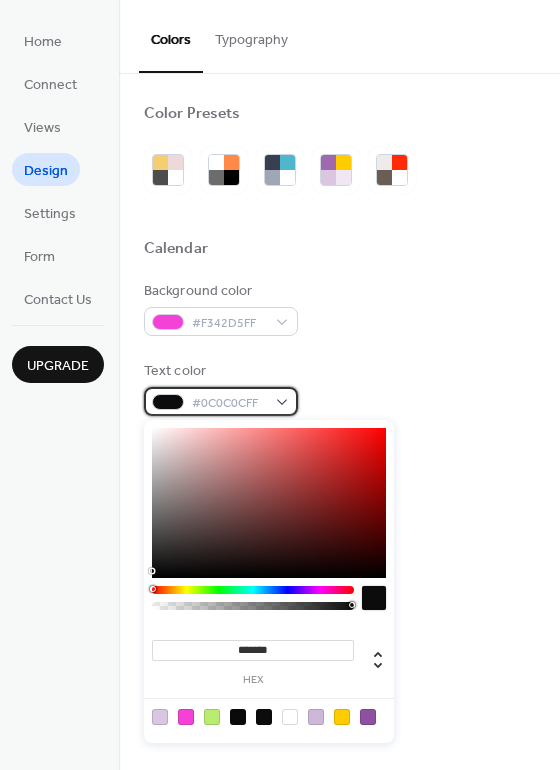 click on "#0C0C0CFF" at bounding box center (221, 401) 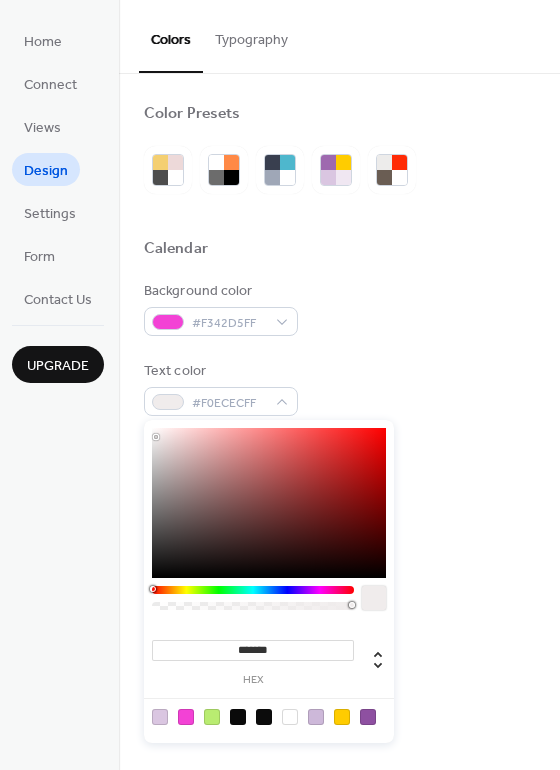 type on "*******" 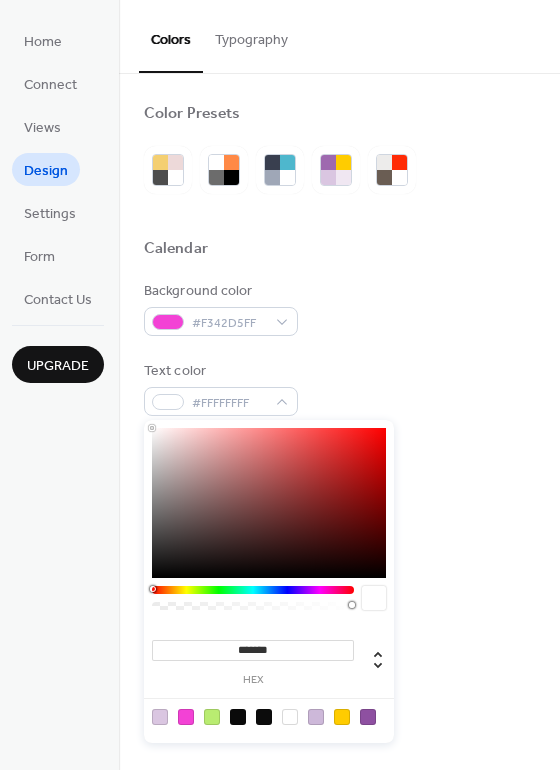 drag, startPoint x: 156, startPoint y: 440, endPoint x: 133, endPoint y: 414, distance: 34.713108 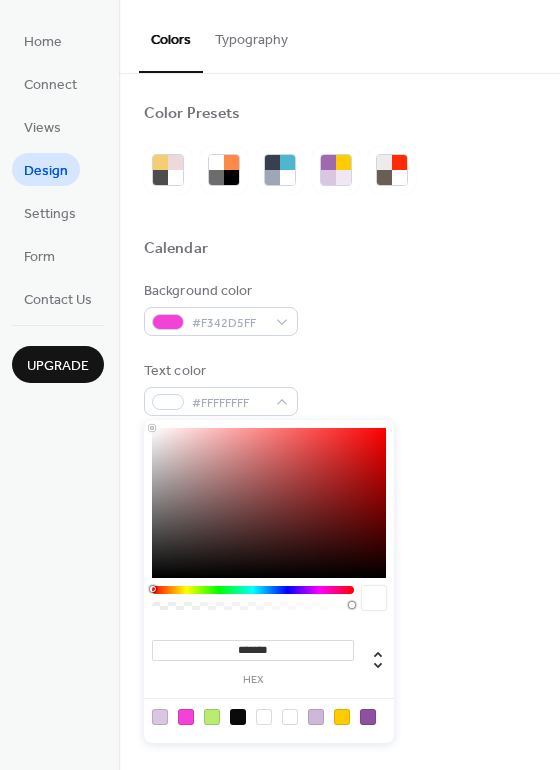 click on "Typography" at bounding box center [251, 35] 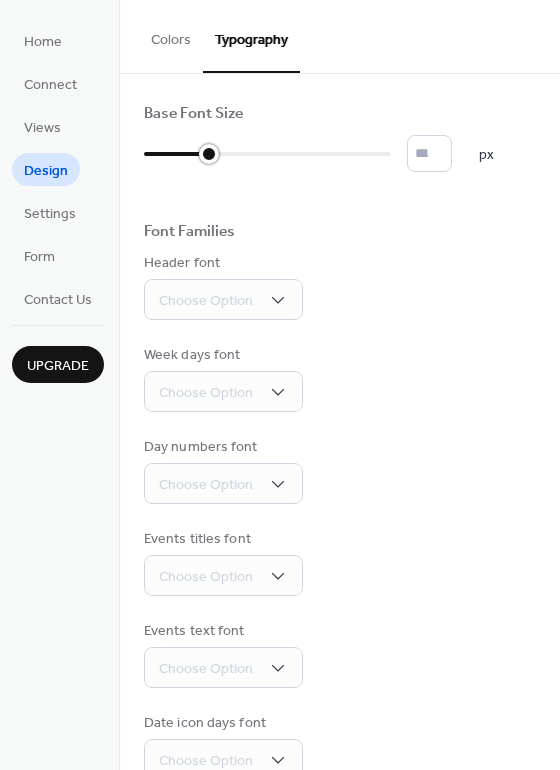 drag, startPoint x: 151, startPoint y: 148, endPoint x: 198, endPoint y: 150, distance: 47.042534 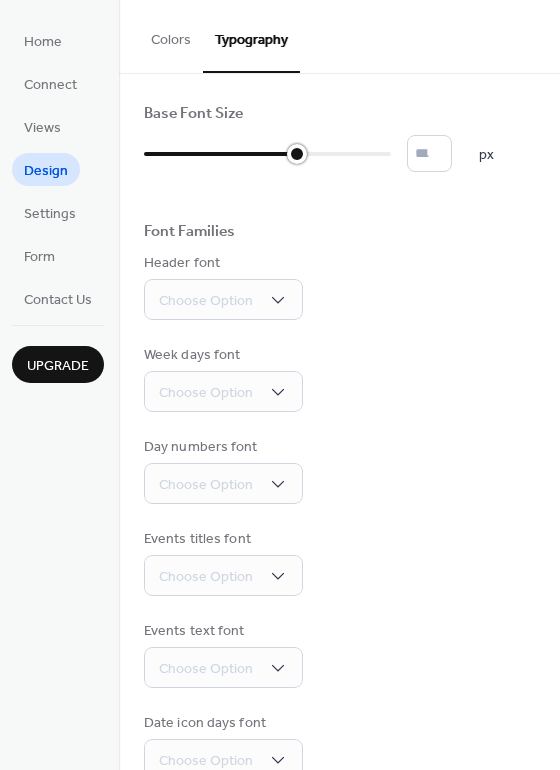 type on "**" 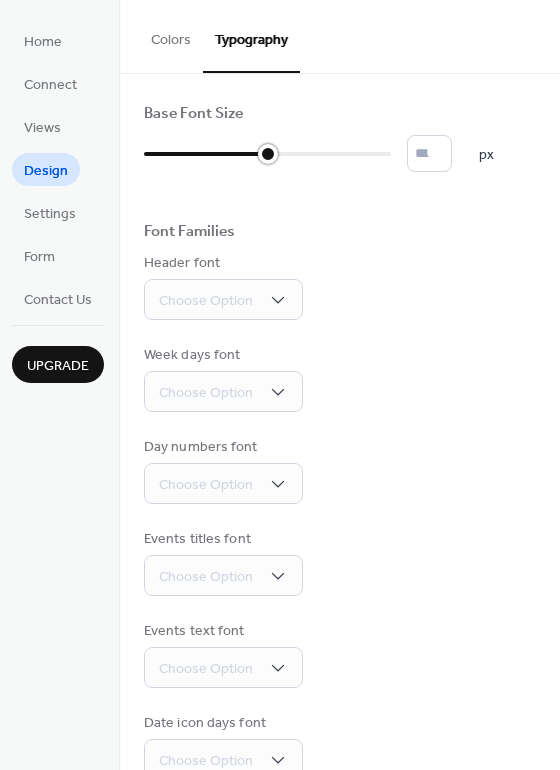 click at bounding box center [267, 154] 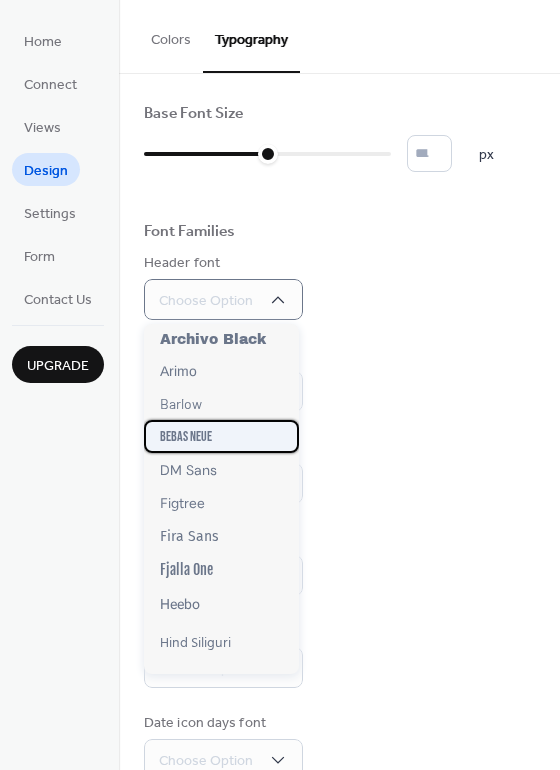 click on "Bebas Neue" at bounding box center [221, 436] 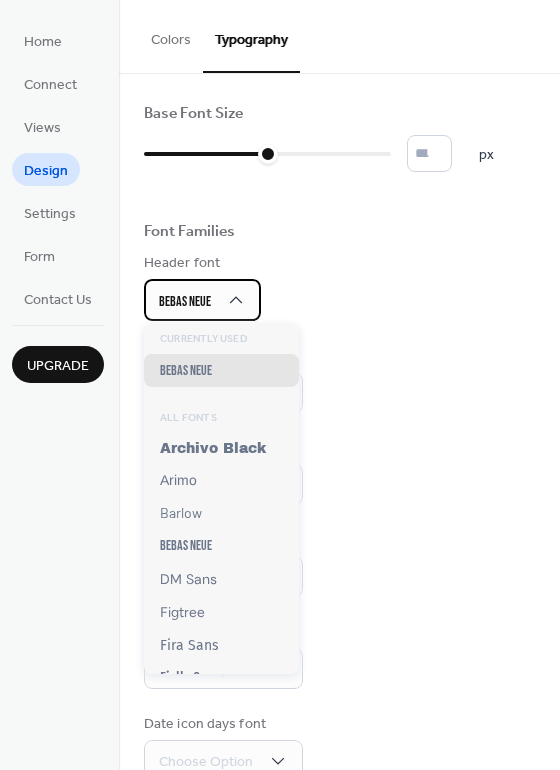 click on "Bebas Neue" at bounding box center [202, 300] 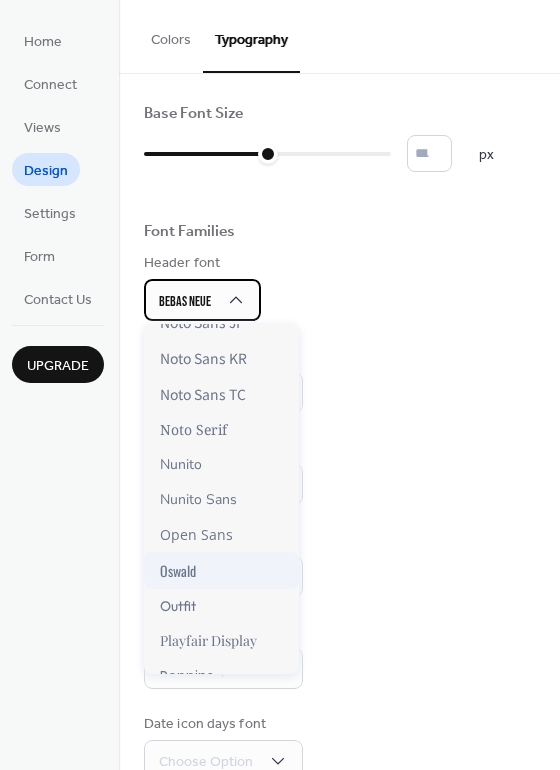 scroll, scrollTop: 728, scrollLeft: 0, axis: vertical 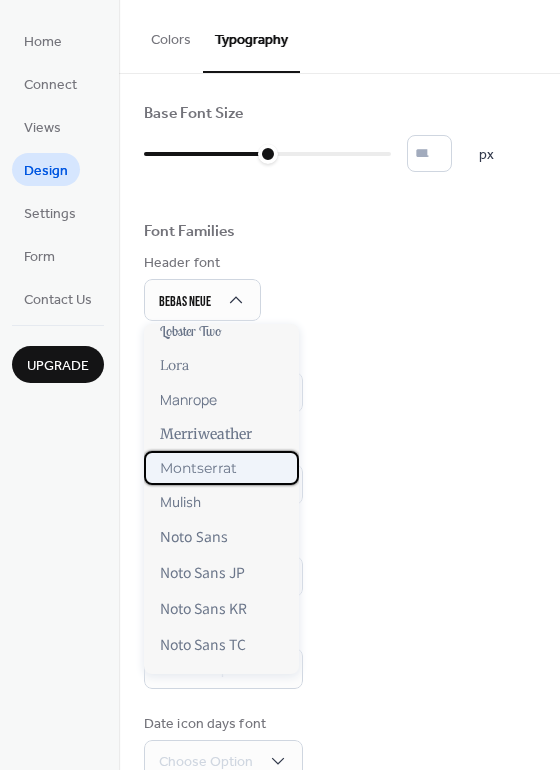 click on "Montserrat" at bounding box center (198, 468) 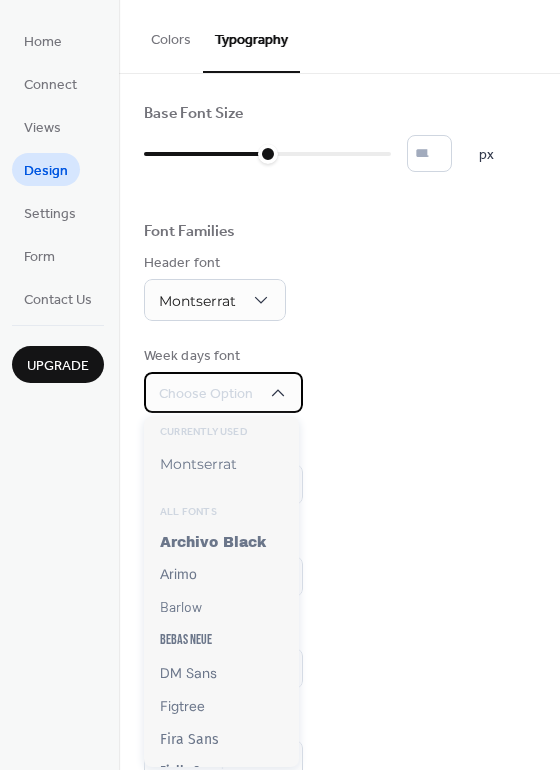 click on "Choose Option" at bounding box center (223, 392) 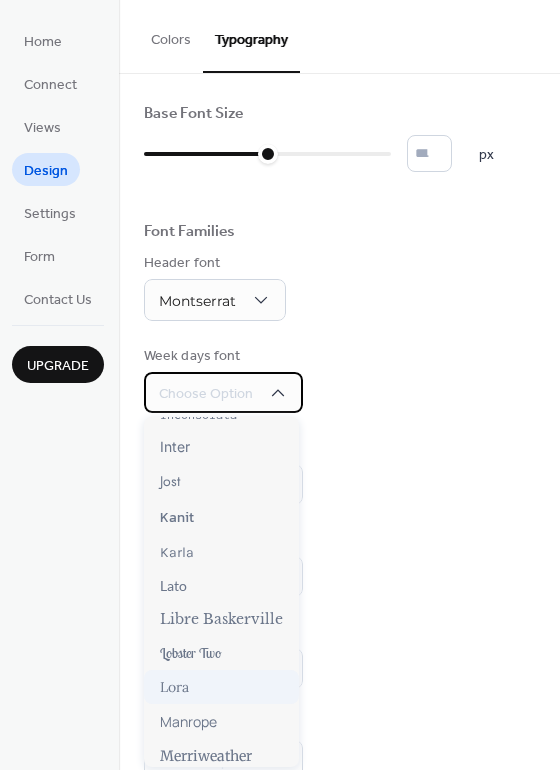 scroll, scrollTop: 625, scrollLeft: 0, axis: vertical 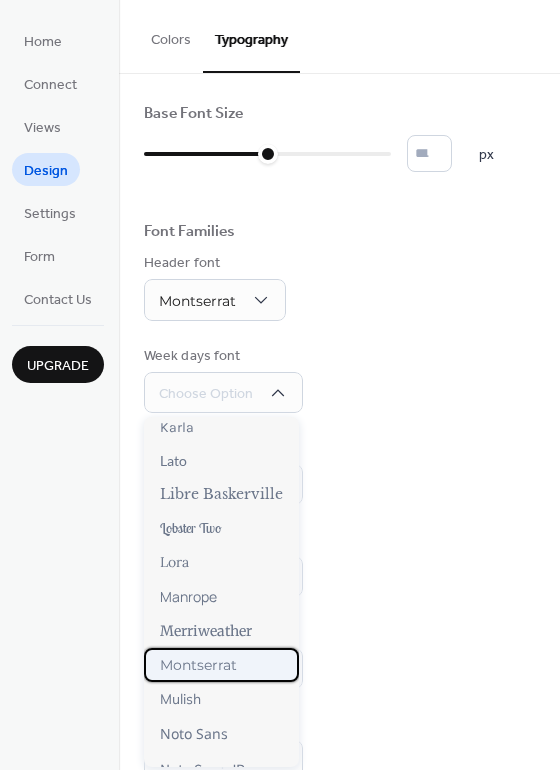 click on "Montserrat" at bounding box center (198, 665) 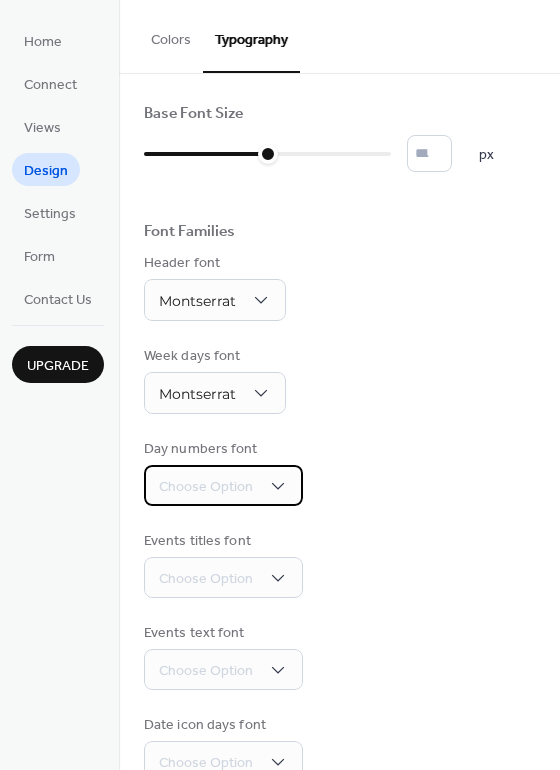 click on "Choose Option" at bounding box center (206, 487) 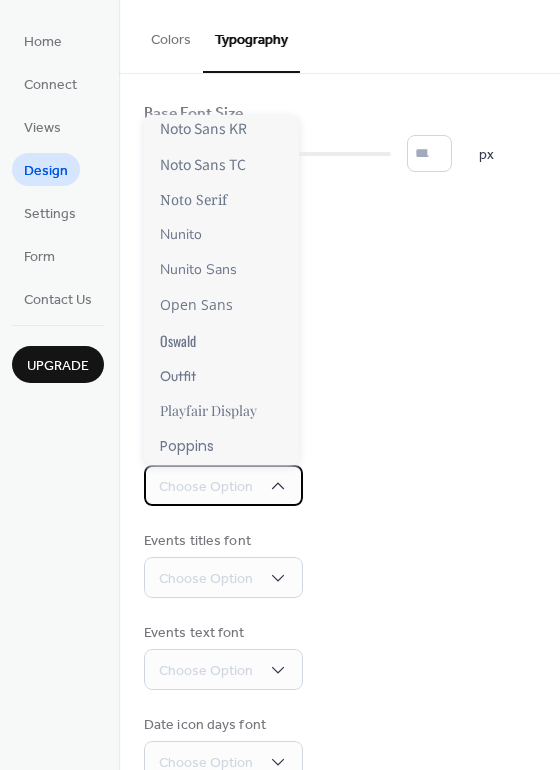 scroll, scrollTop: 750, scrollLeft: 0, axis: vertical 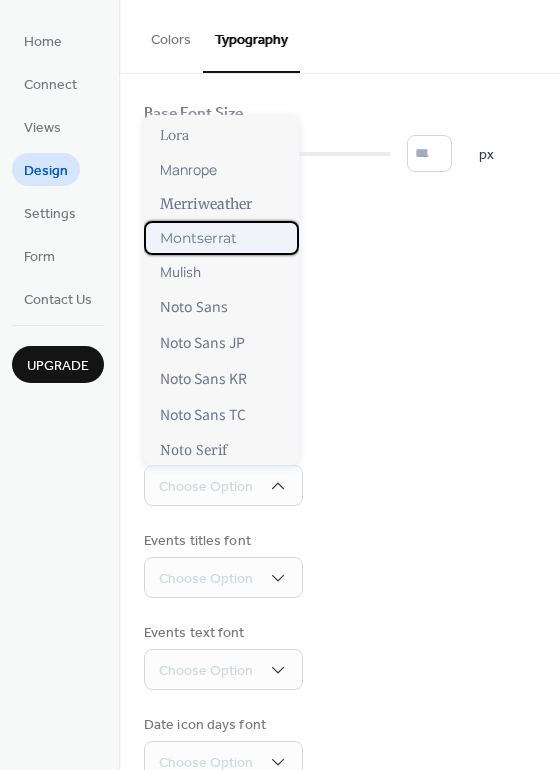 click on "Montserrat" at bounding box center [221, 238] 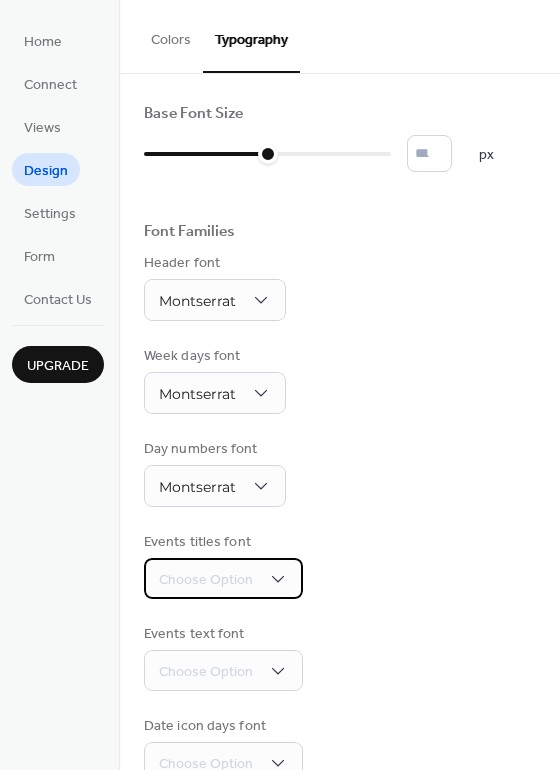click on "Choose Option" at bounding box center (223, 578) 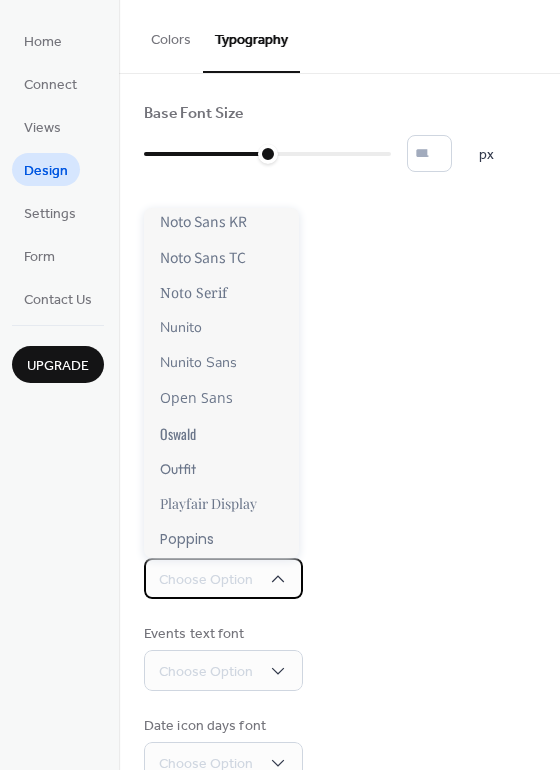 scroll, scrollTop: 750, scrollLeft: 0, axis: vertical 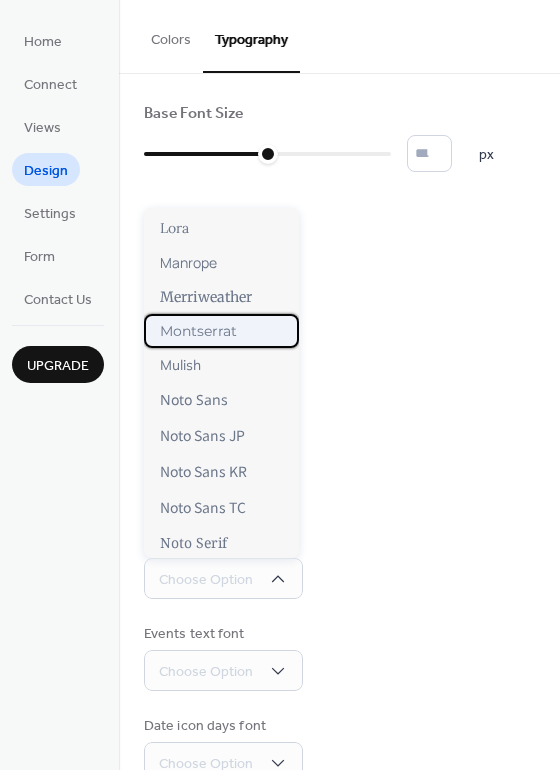 click on "Montserrat" at bounding box center (198, 331) 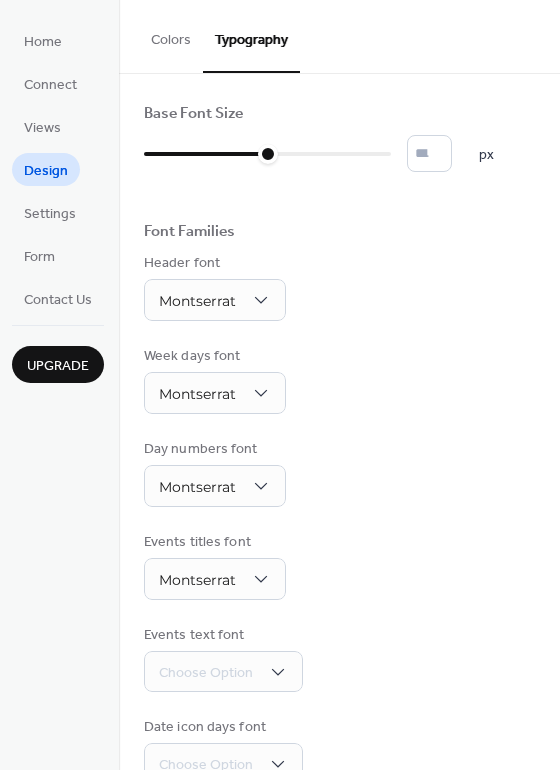 scroll, scrollTop: 125, scrollLeft: 0, axis: vertical 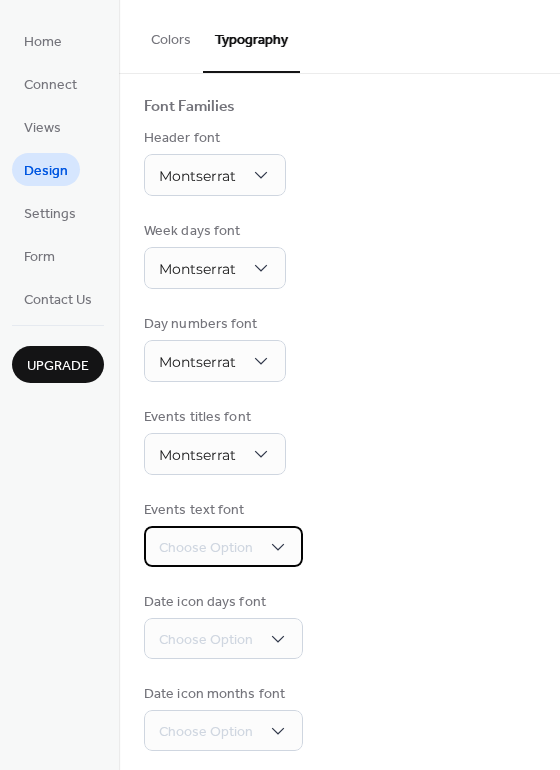click on "Choose Option" at bounding box center (223, 546) 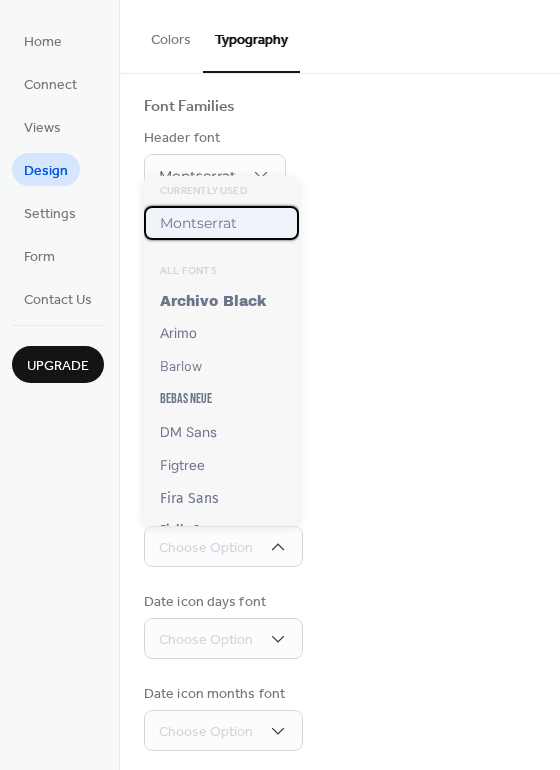 click on "Montserrat" at bounding box center (198, 223) 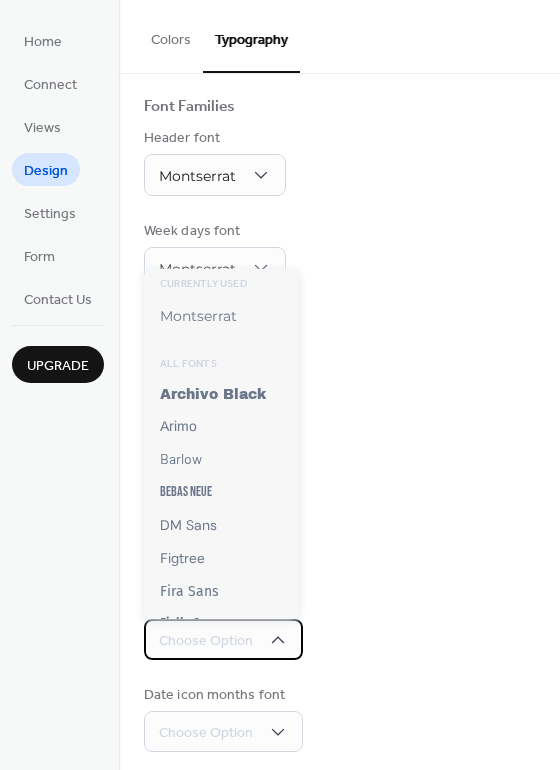click on "Choose Option" at bounding box center (223, 639) 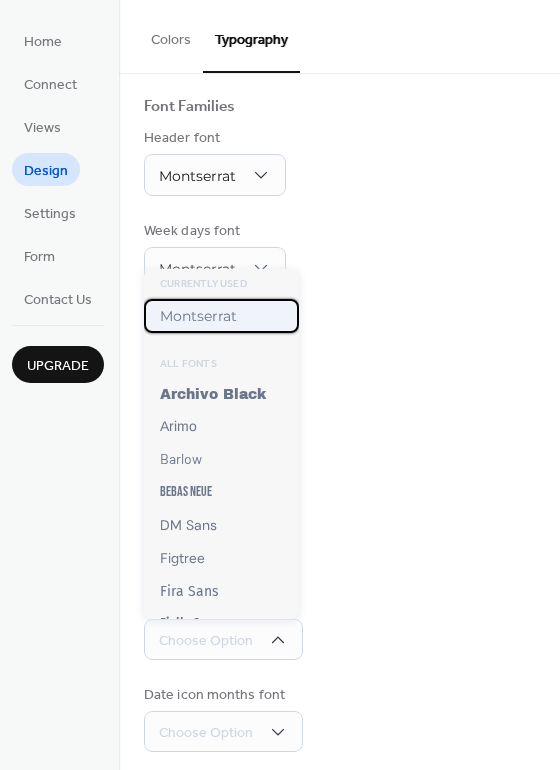 click on "Montserrat" at bounding box center (198, 316) 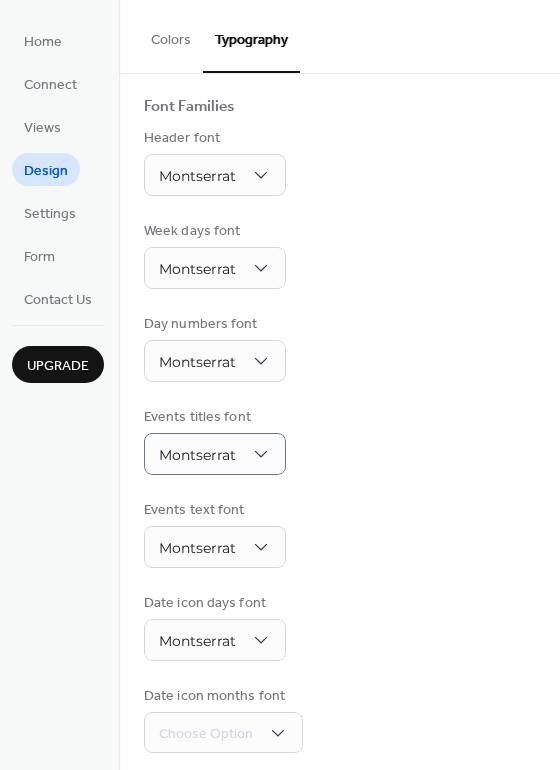 scroll, scrollTop: 138, scrollLeft: 0, axis: vertical 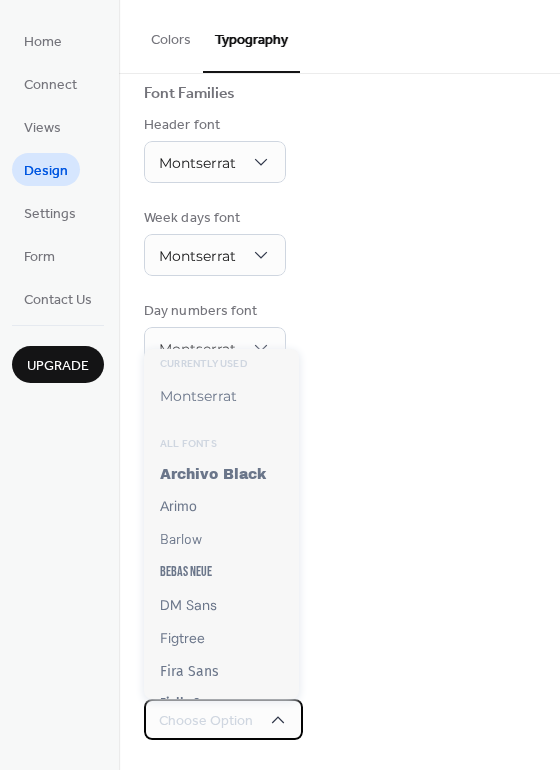 click on "Choose Option" at bounding box center [206, 721] 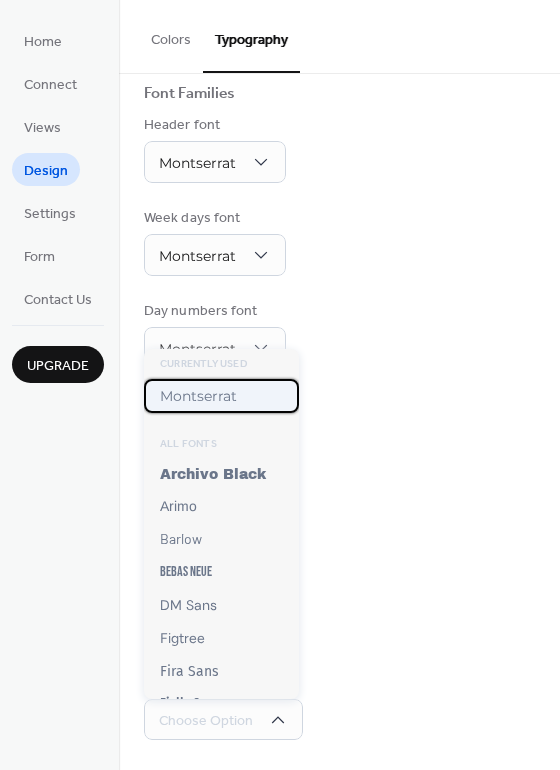 click on "Montserrat" at bounding box center (198, 396) 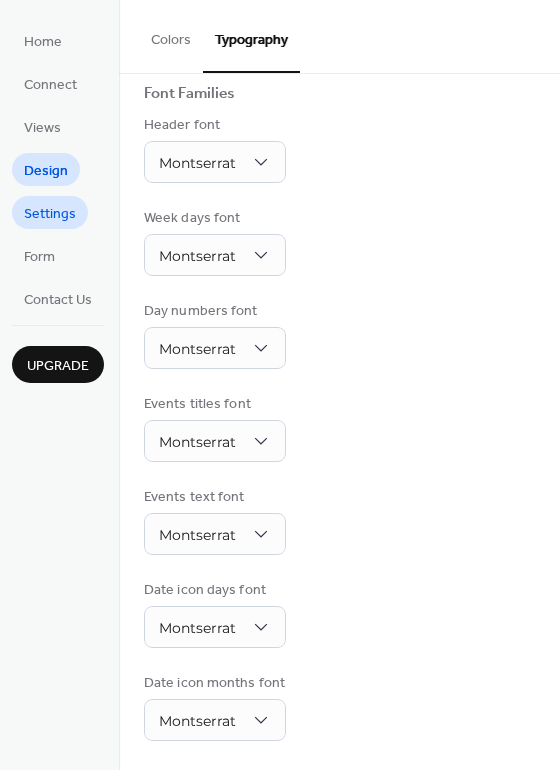 click on "Settings" at bounding box center (50, 214) 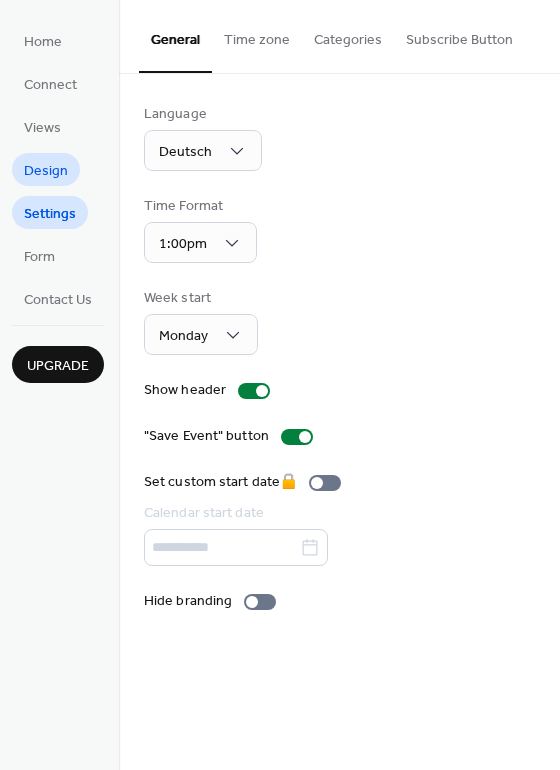 click on "Design" at bounding box center [46, 171] 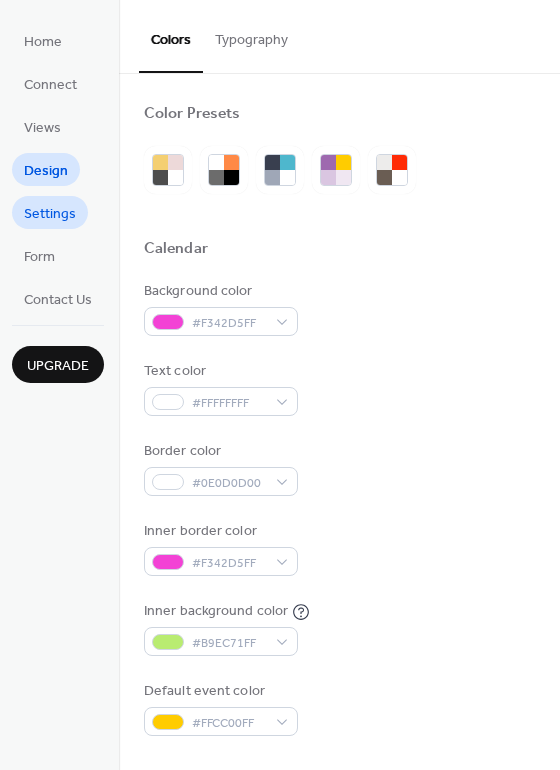 click on "Settings" at bounding box center (50, 214) 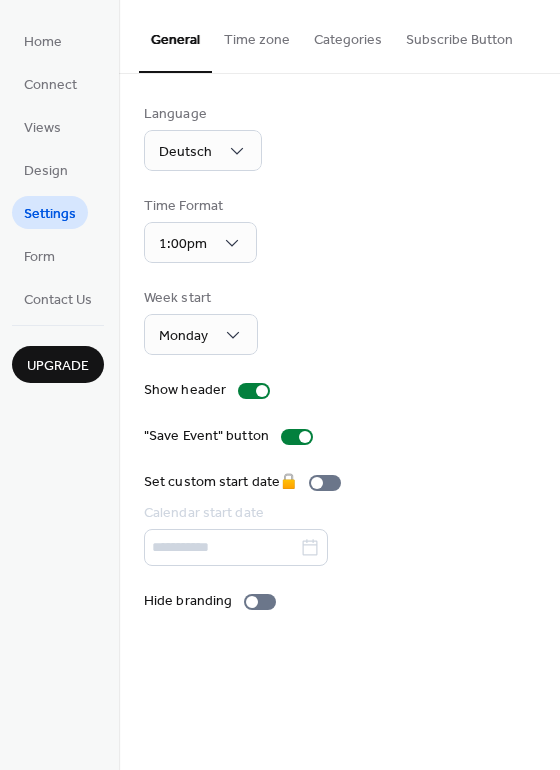 click on "Time zone" at bounding box center (257, 35) 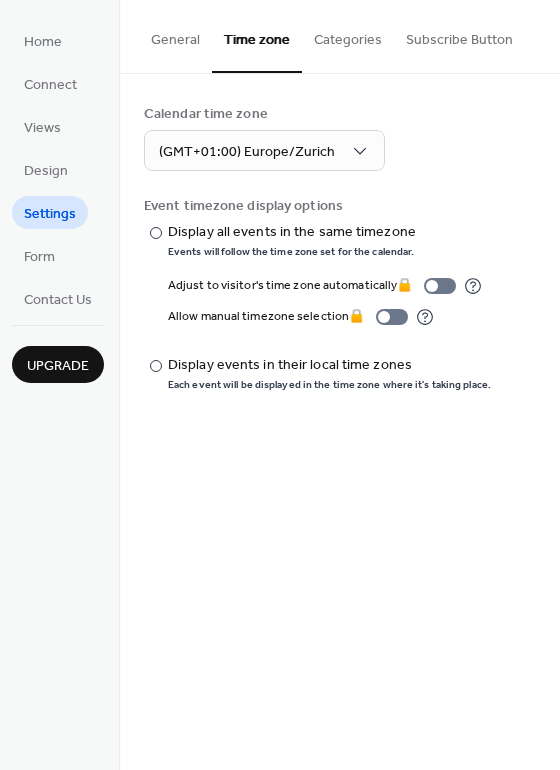 click on "Categories" at bounding box center [348, 35] 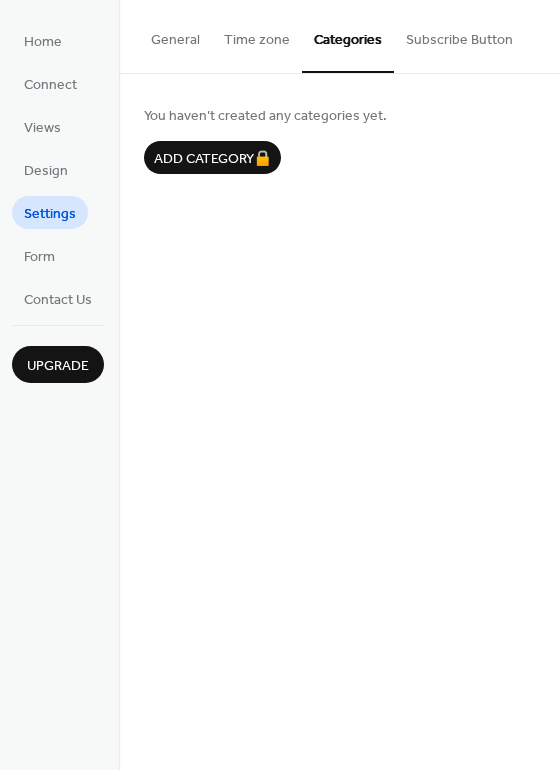 click on "Subscribe Button" at bounding box center [459, 35] 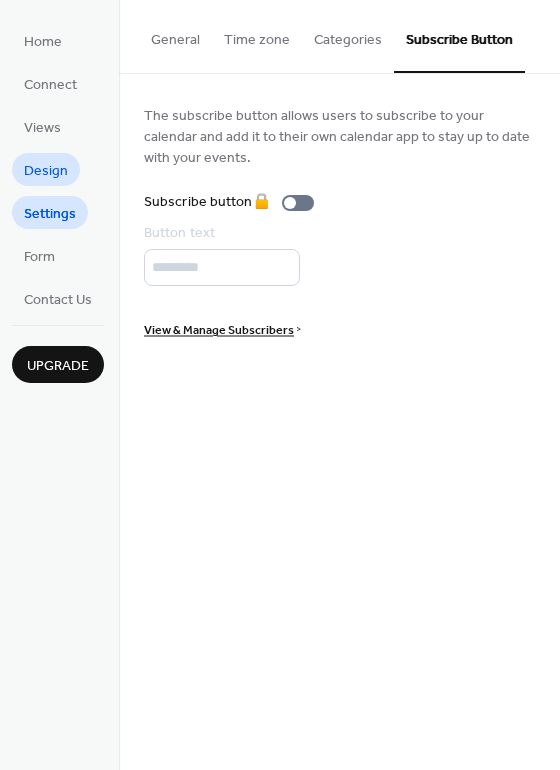 click on "Design" at bounding box center (46, 171) 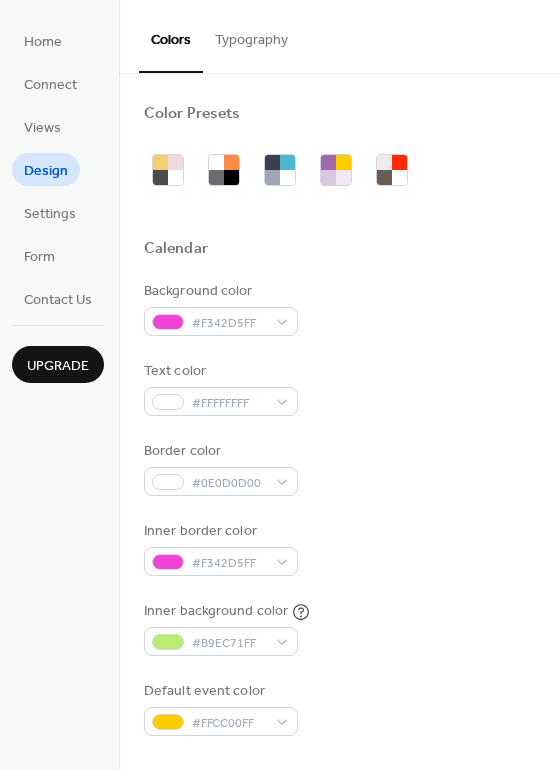 click on "Typography" at bounding box center [251, 35] 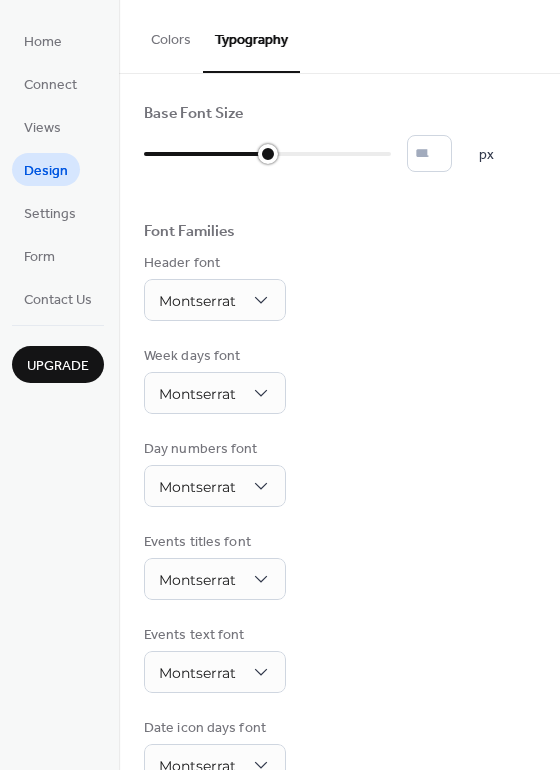 click at bounding box center (268, 154) 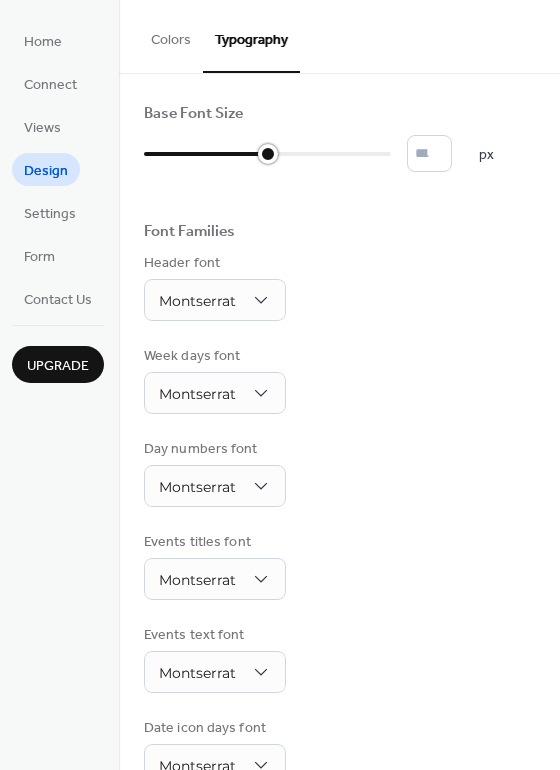 click at bounding box center [206, 154] 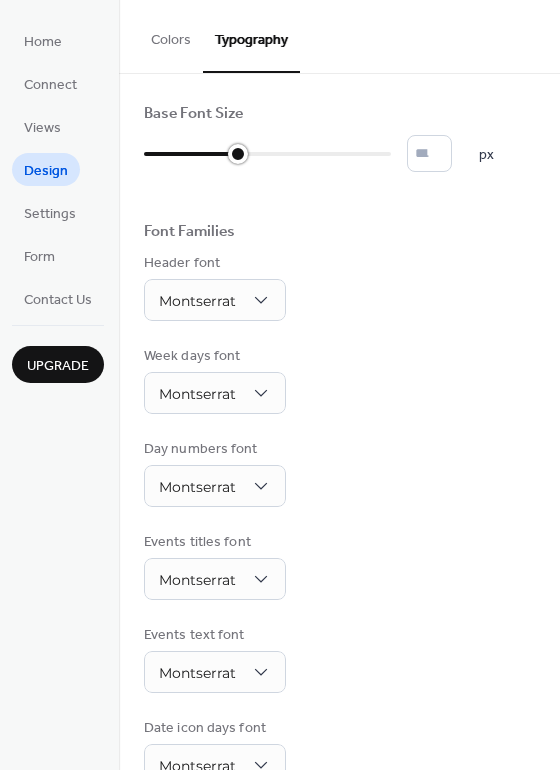 click at bounding box center (267, 154) 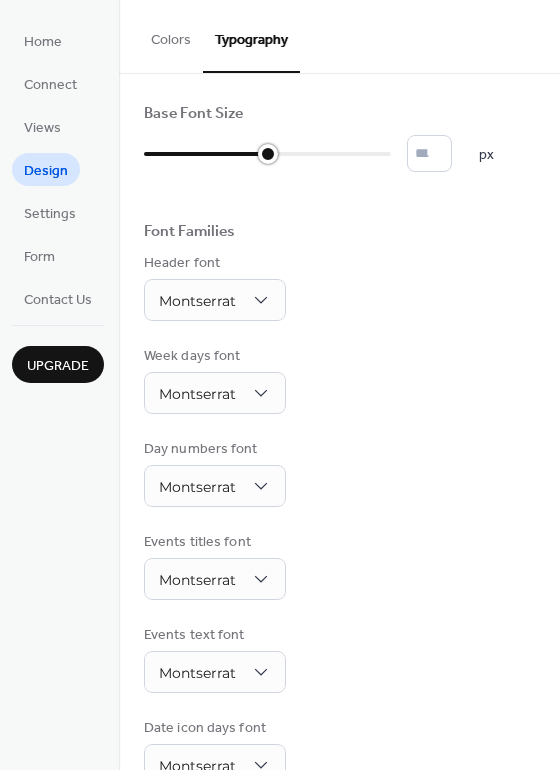 click at bounding box center (267, 154) 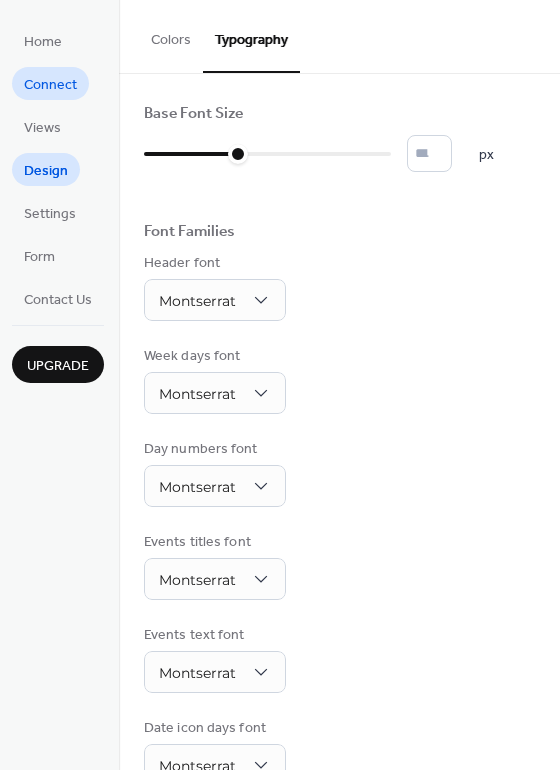 click on "Connect" at bounding box center (50, 85) 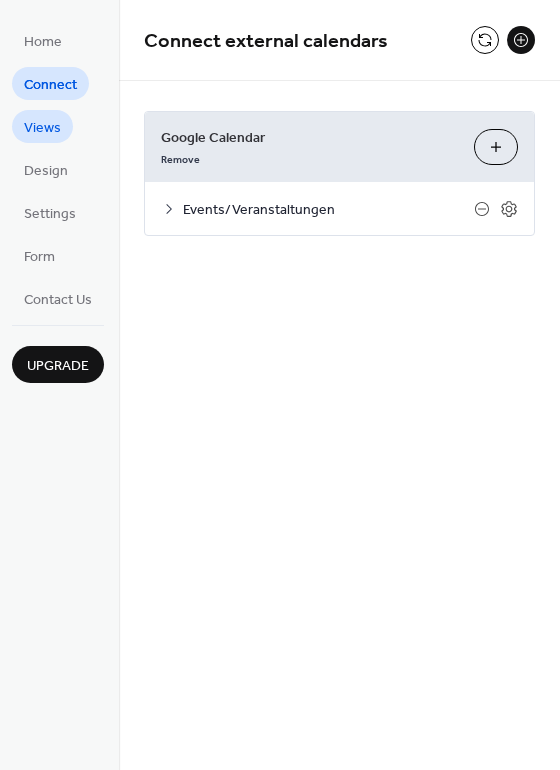 click on "Views" at bounding box center (42, 128) 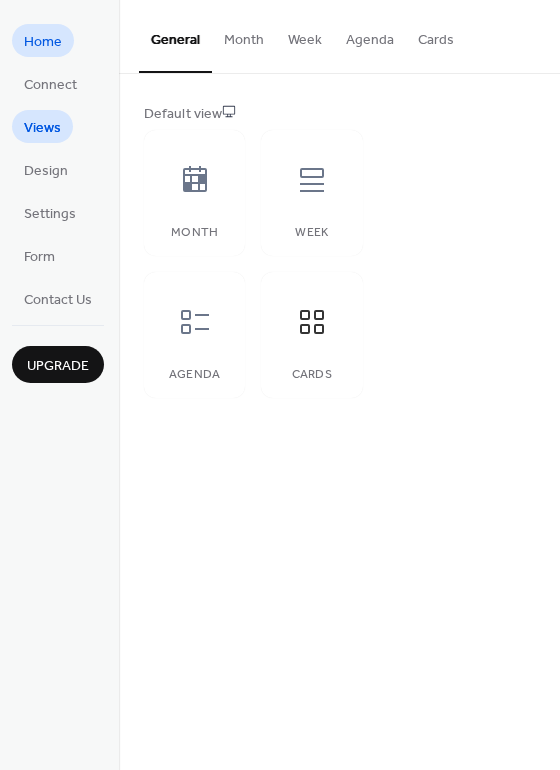click on "Home" at bounding box center (43, 42) 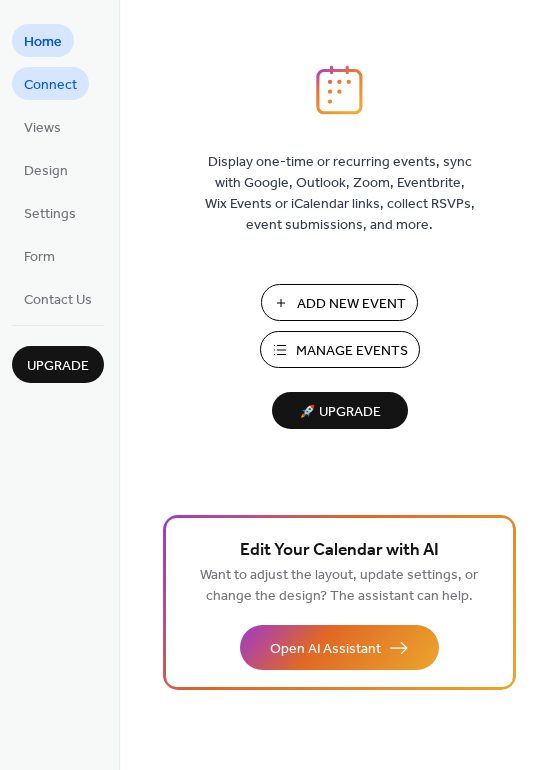 click on "Connect" at bounding box center [50, 85] 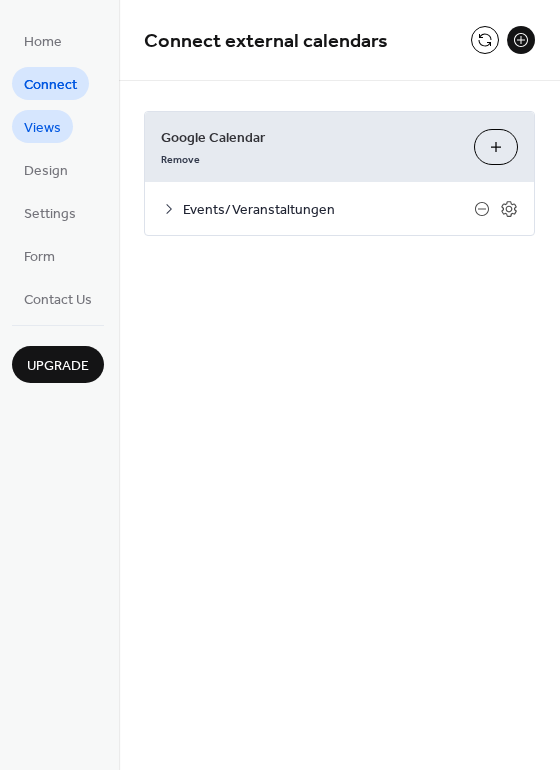 click on "Views" at bounding box center (42, 128) 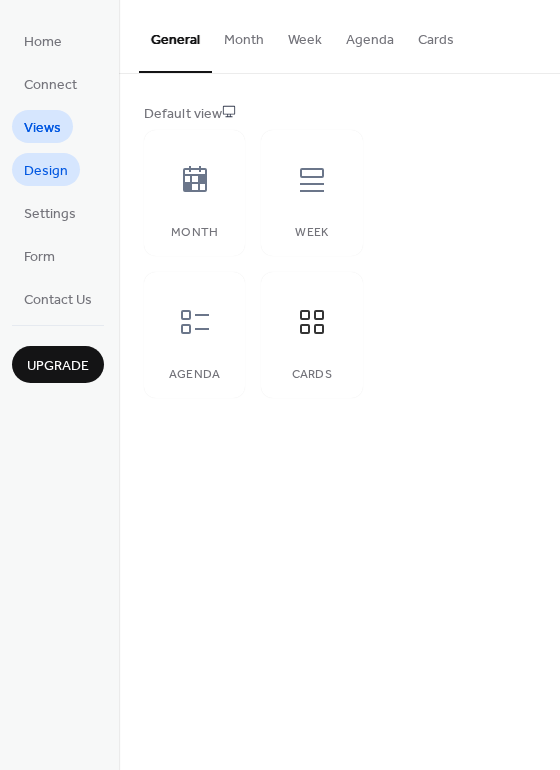 click on "Design" at bounding box center (46, 171) 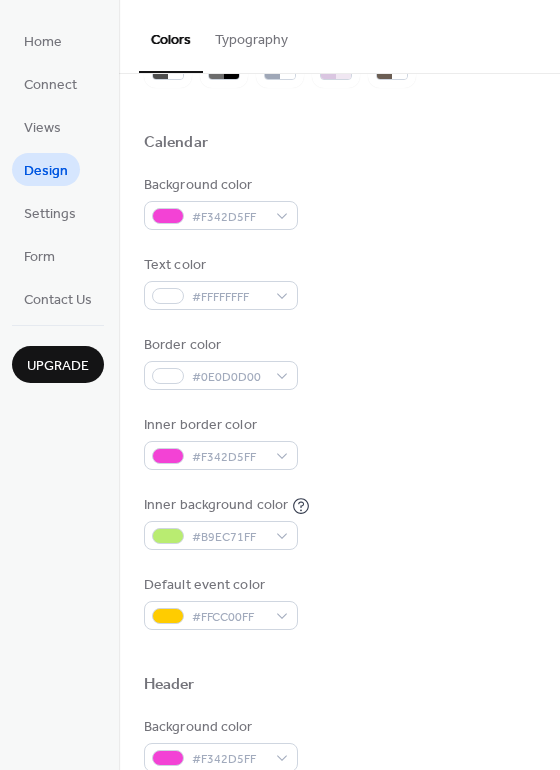 scroll, scrollTop: 0, scrollLeft: 0, axis: both 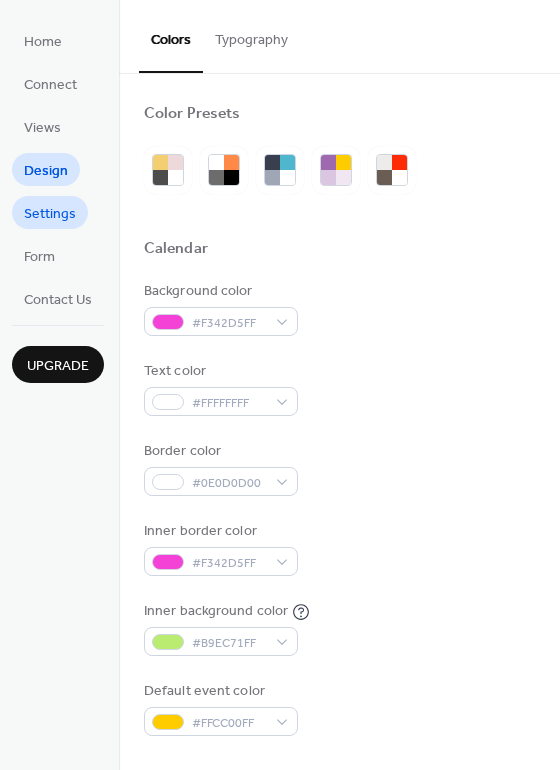 click on "Settings" at bounding box center [50, 214] 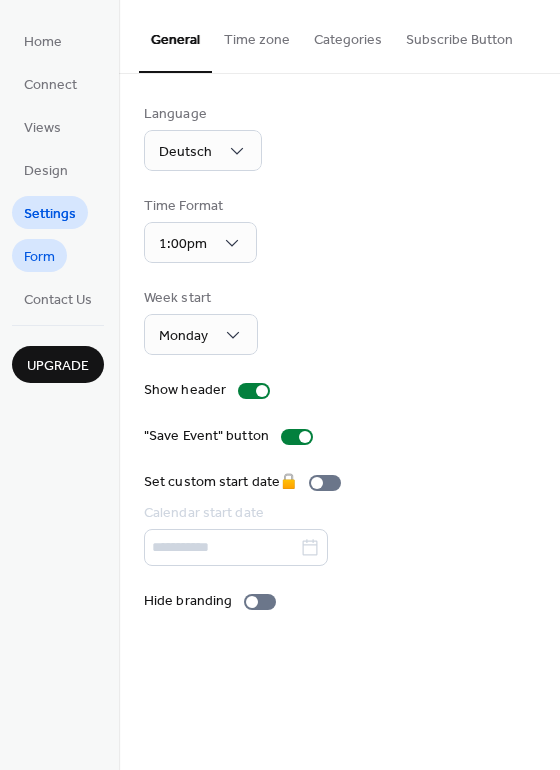 click on "Form" at bounding box center [39, 257] 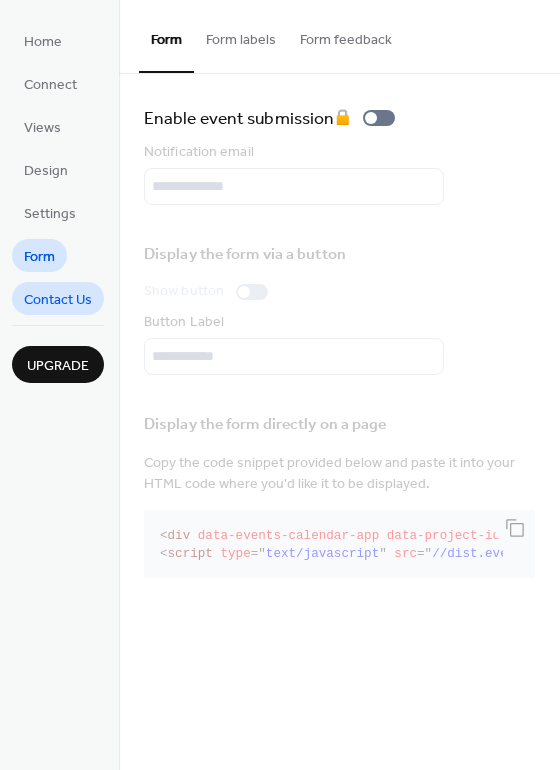 click on "Contact Us" at bounding box center (58, 300) 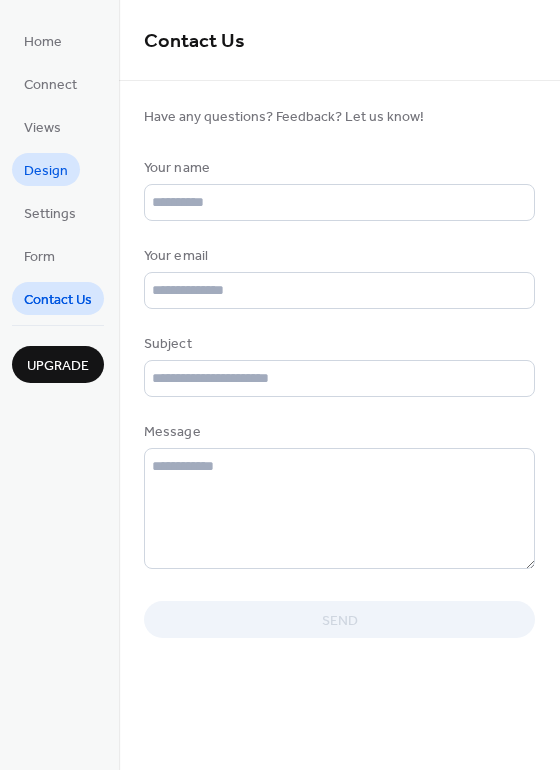 click on "Design" at bounding box center [46, 171] 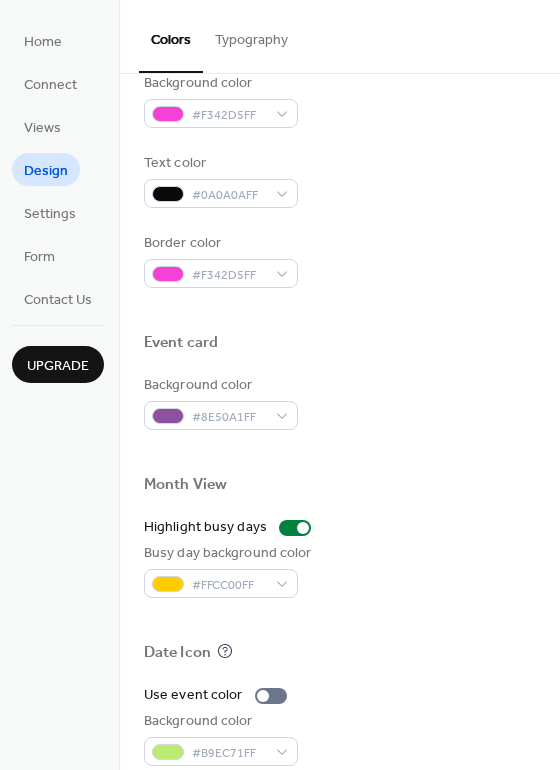 scroll, scrollTop: 856, scrollLeft: 0, axis: vertical 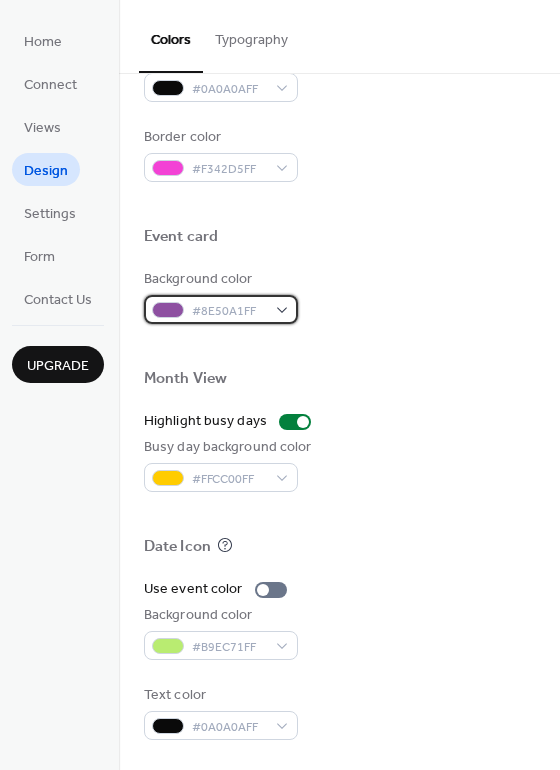 click on "#8E50A1FF" at bounding box center [221, 309] 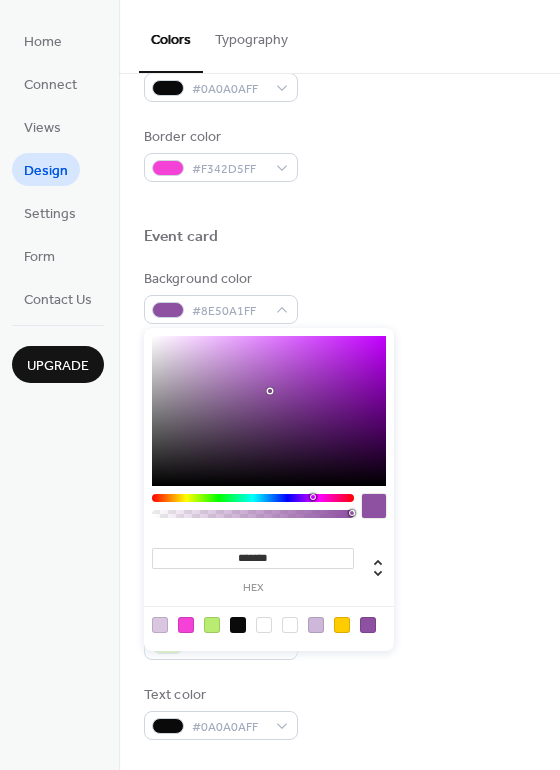 click at bounding box center [269, 411] 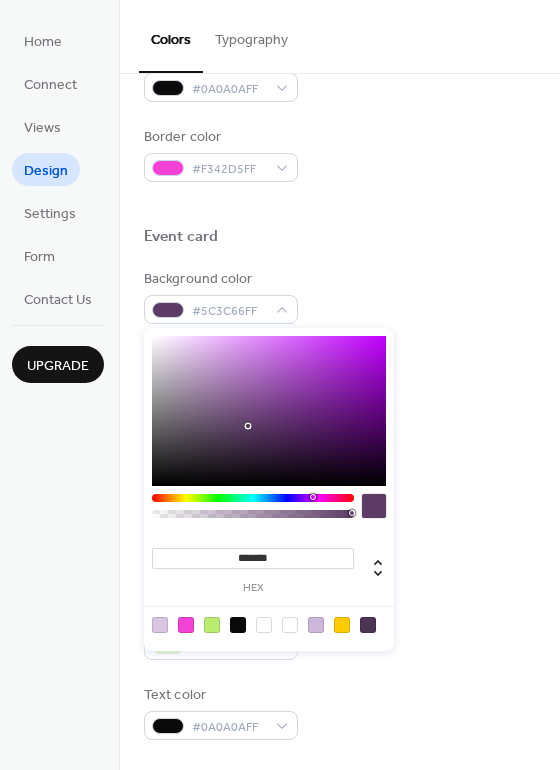 click at bounding box center (269, 411) 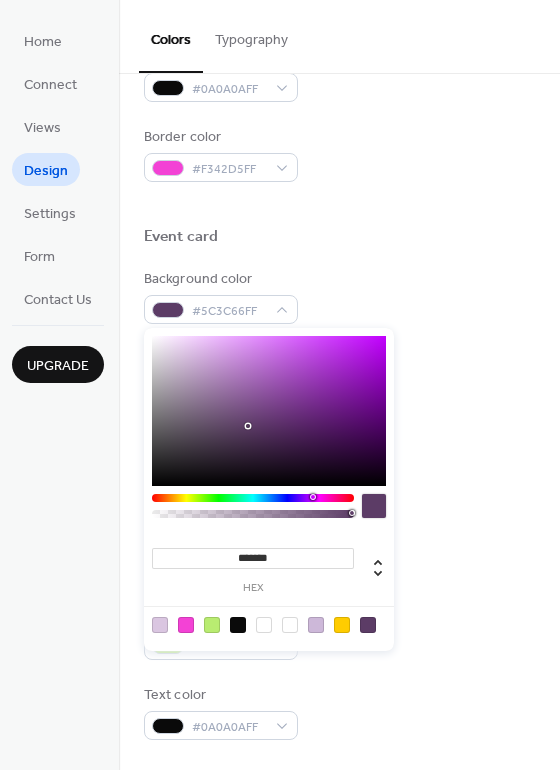 type on "*******" 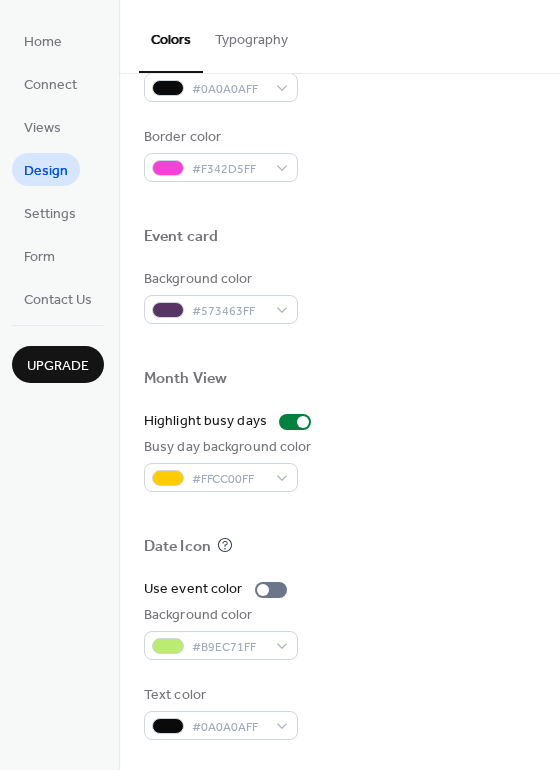 click on "Event card" at bounding box center [339, 240] 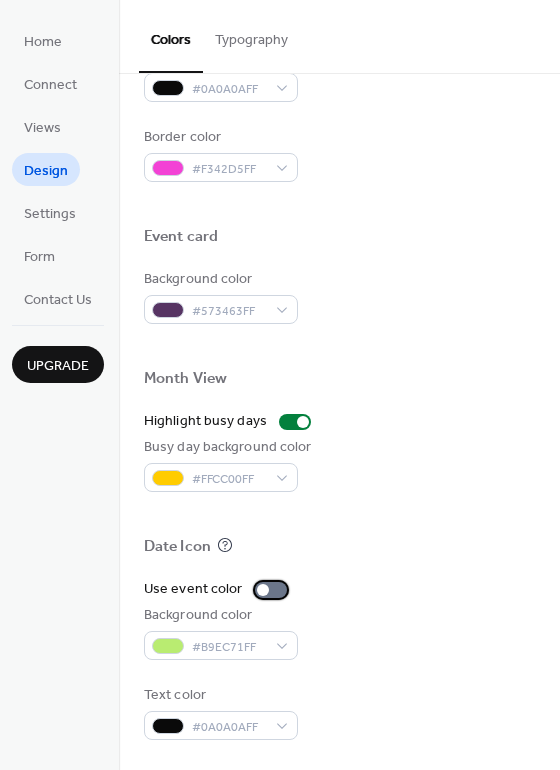 click at bounding box center [271, 590] 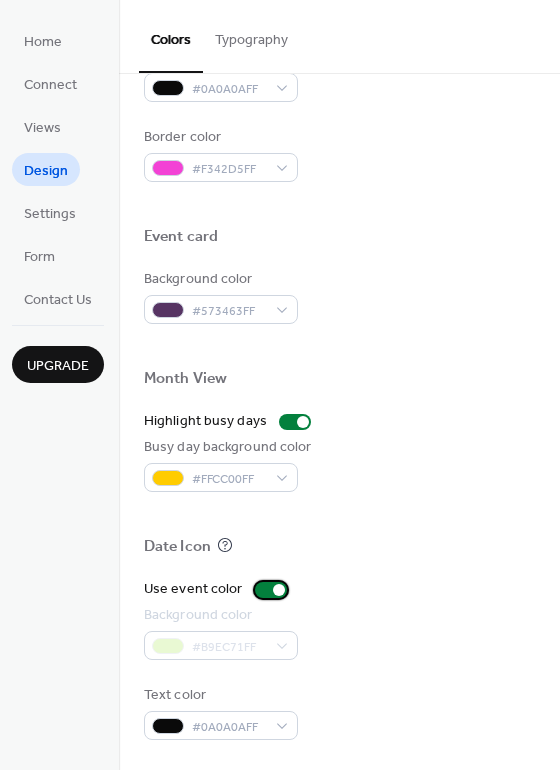 click at bounding box center (279, 590) 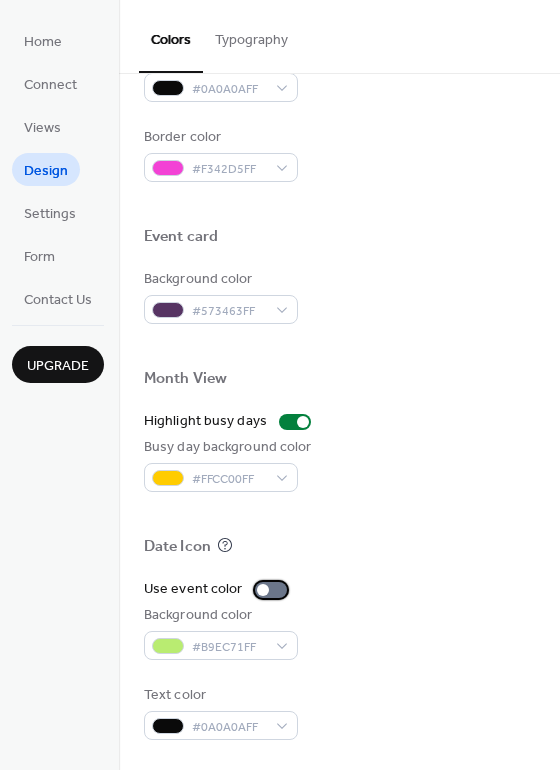 click on "Use event color" at bounding box center [219, 589] 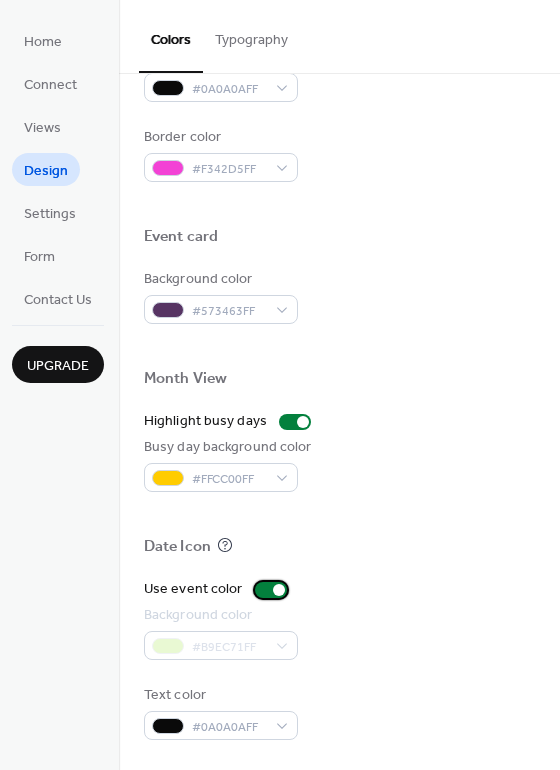 click on "Use event color" at bounding box center (219, 589) 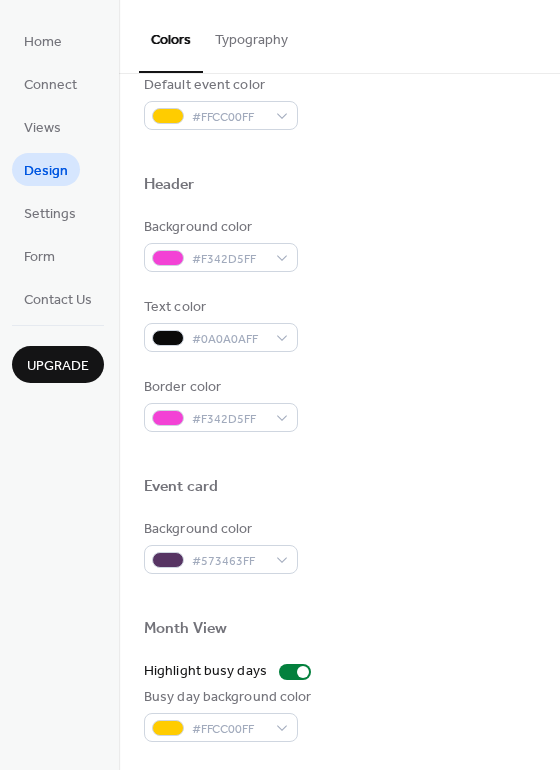 scroll, scrollTop: 481, scrollLeft: 0, axis: vertical 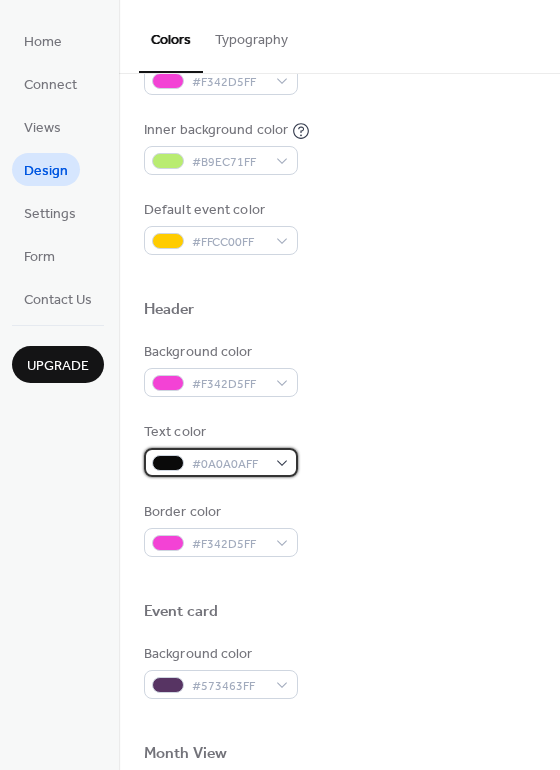 click on "#0A0A0AFF" at bounding box center (229, 464) 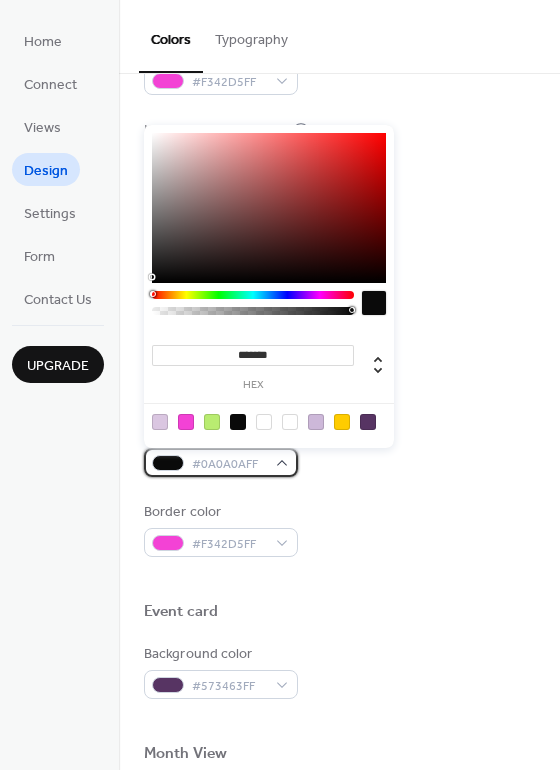 click on "#0A0A0AFF" at bounding box center (229, 464) 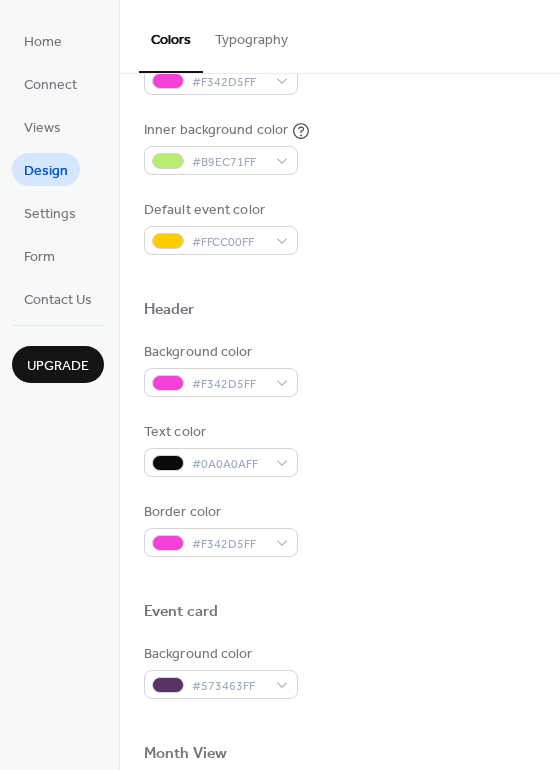 click on "Text color #0A0A0AFF" at bounding box center [339, 449] 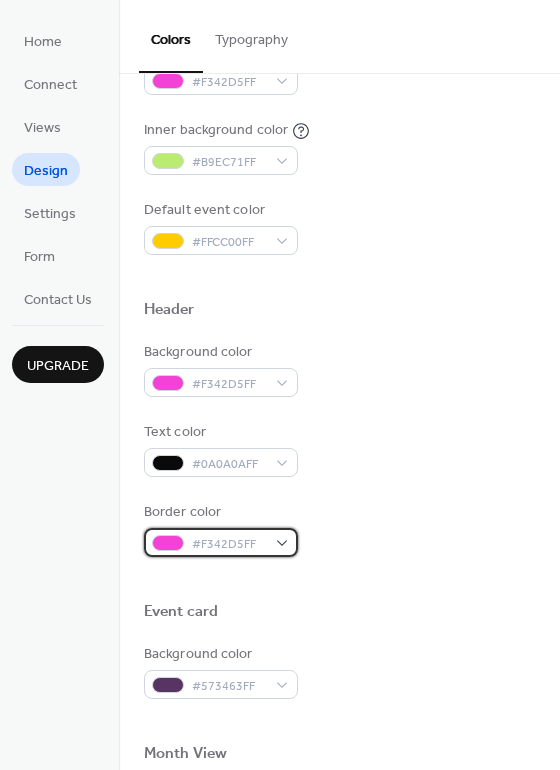 click on "#F342D5FF" at bounding box center [221, 542] 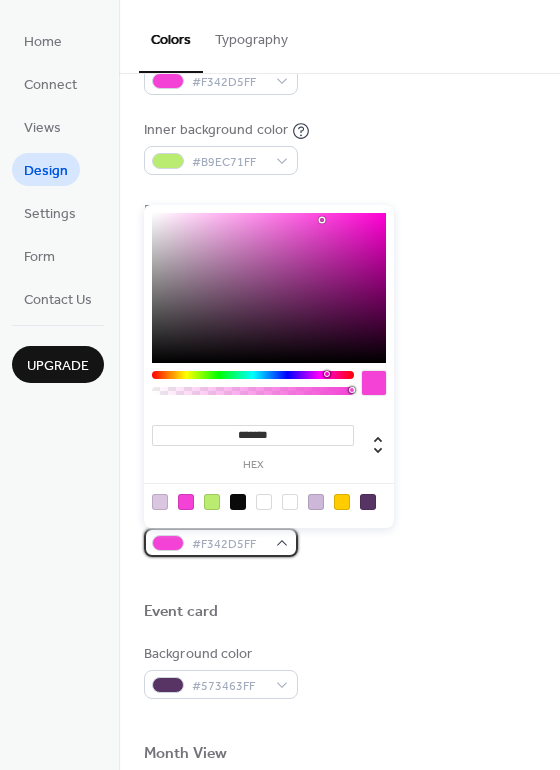 click on "#F342D5FF" at bounding box center [221, 542] 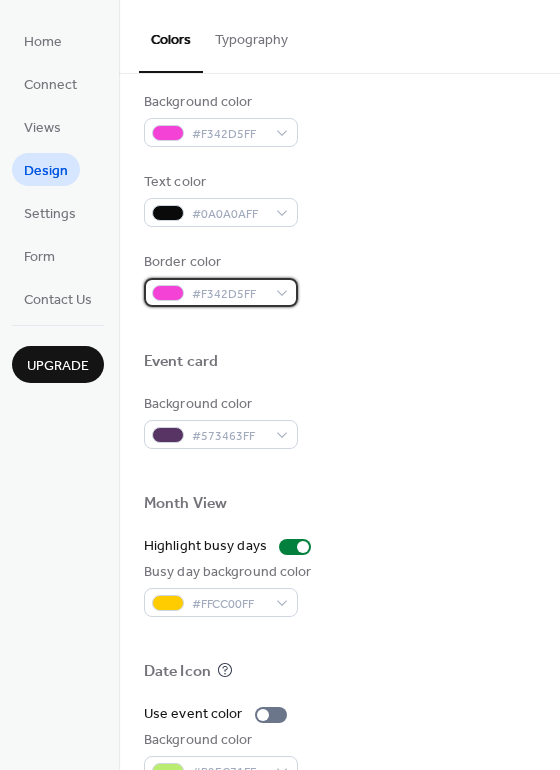 scroll, scrollTop: 856, scrollLeft: 0, axis: vertical 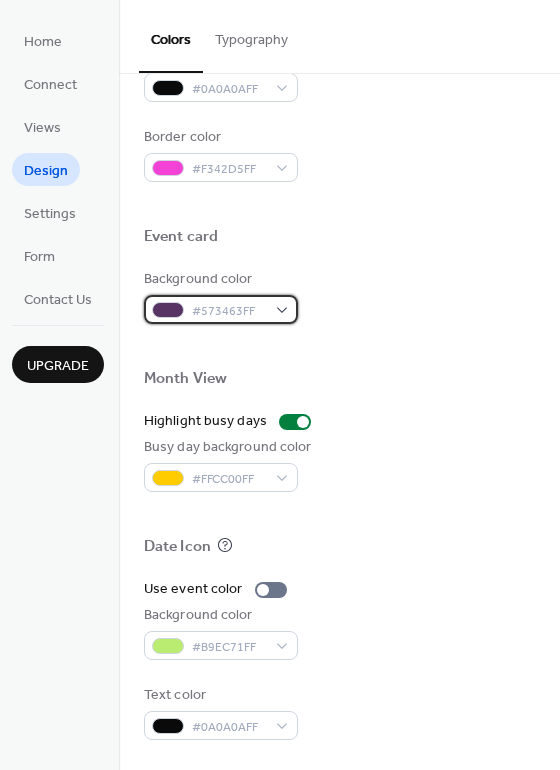 click on "#573463FF" at bounding box center [229, 311] 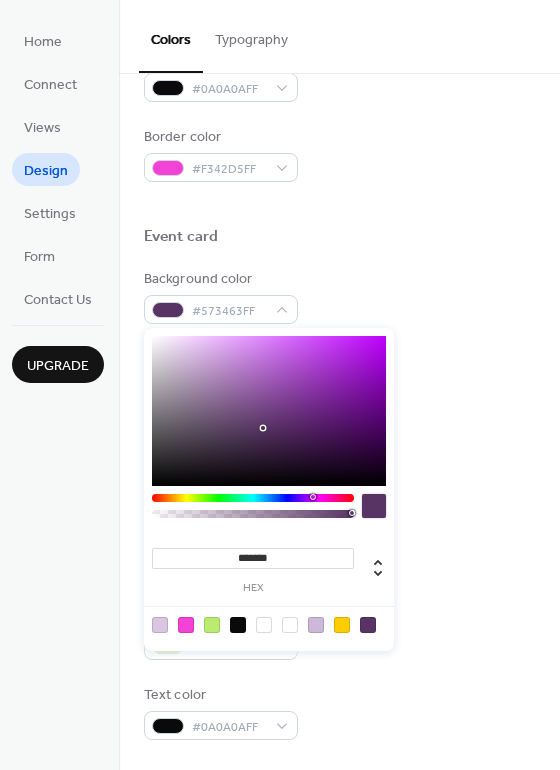 click at bounding box center [269, 411] 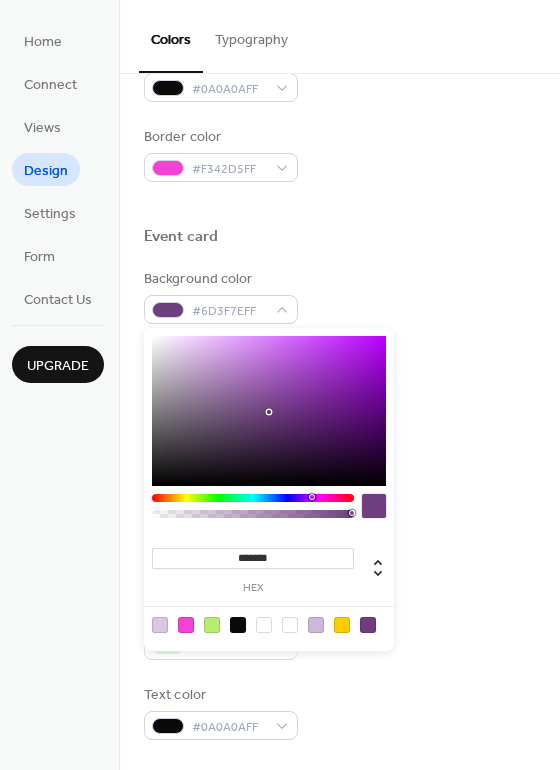 click at bounding box center [269, 411] 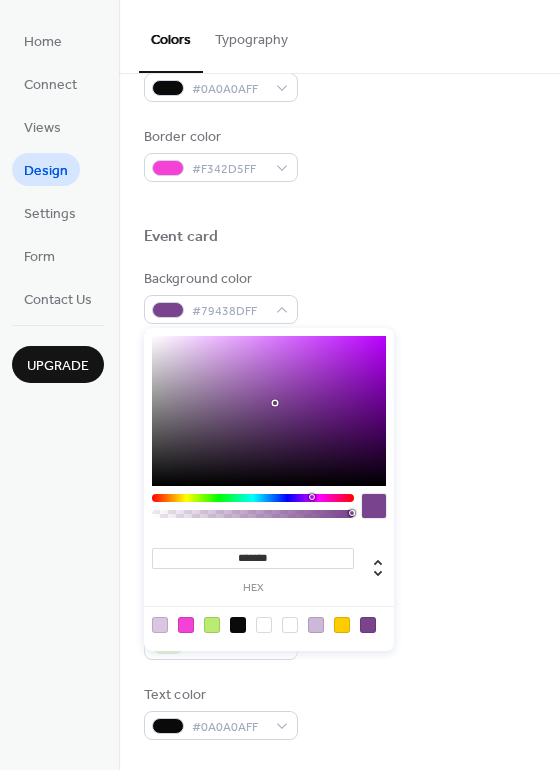 click at bounding box center (269, 411) 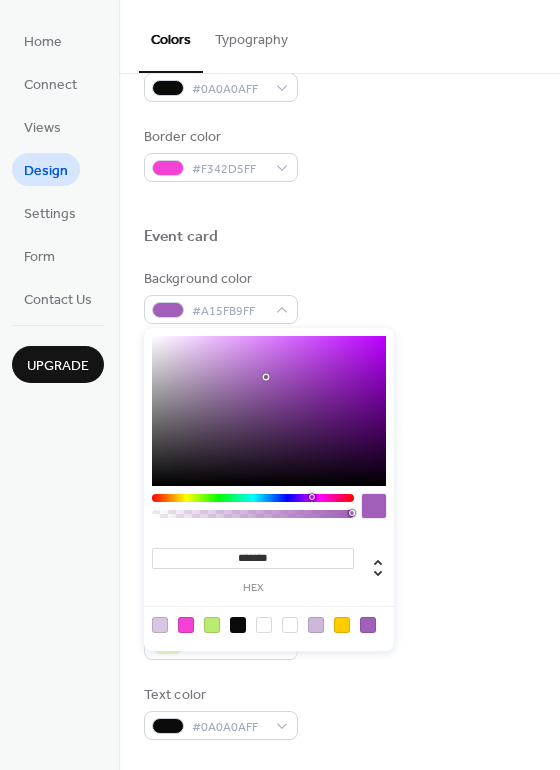 click at bounding box center [269, 411] 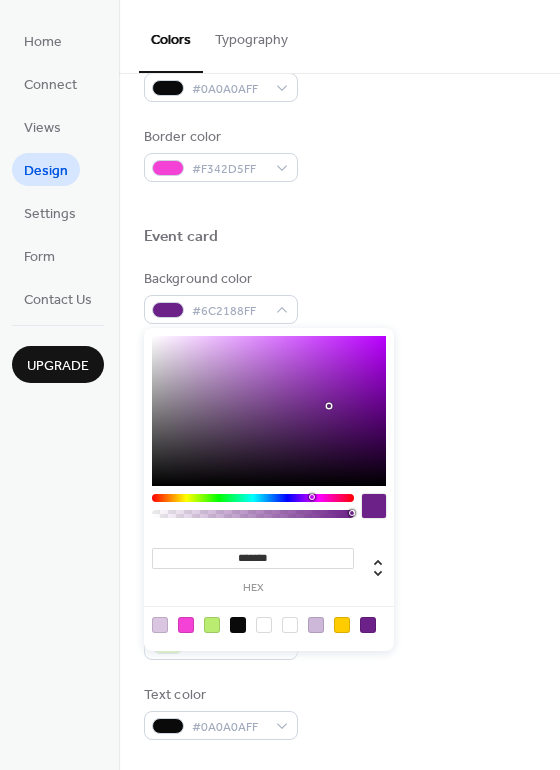 click at bounding box center (269, 411) 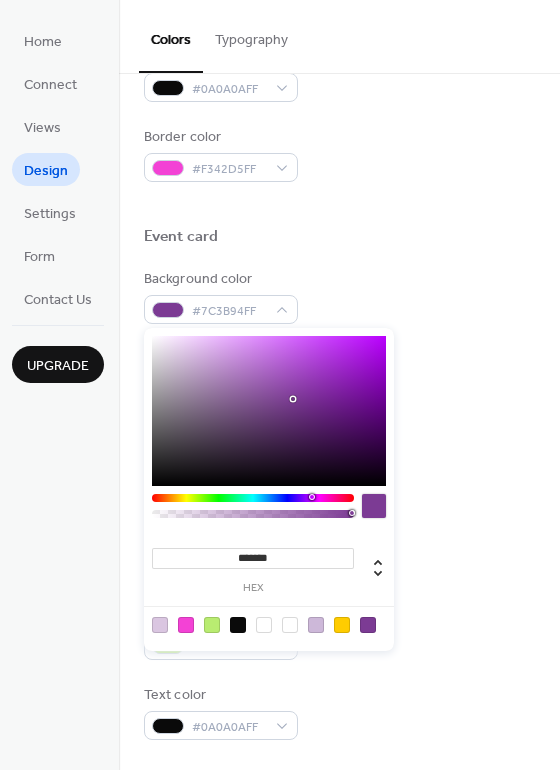 type on "*******" 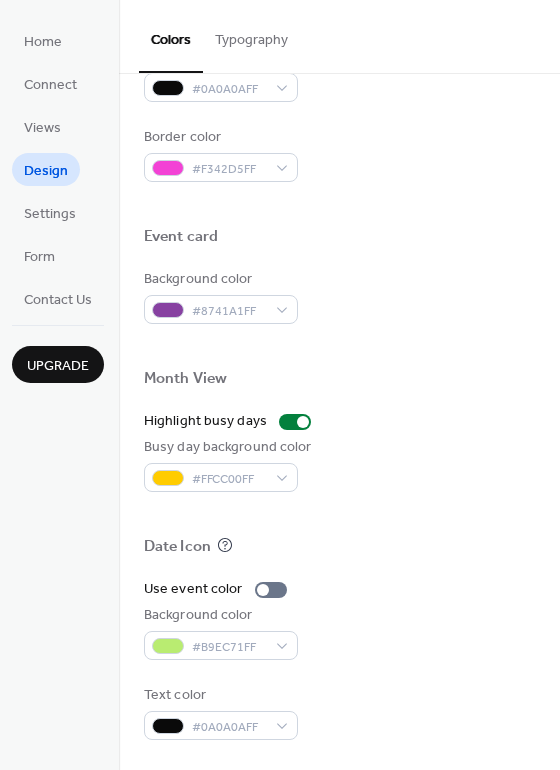 click on "Event card" at bounding box center (339, 240) 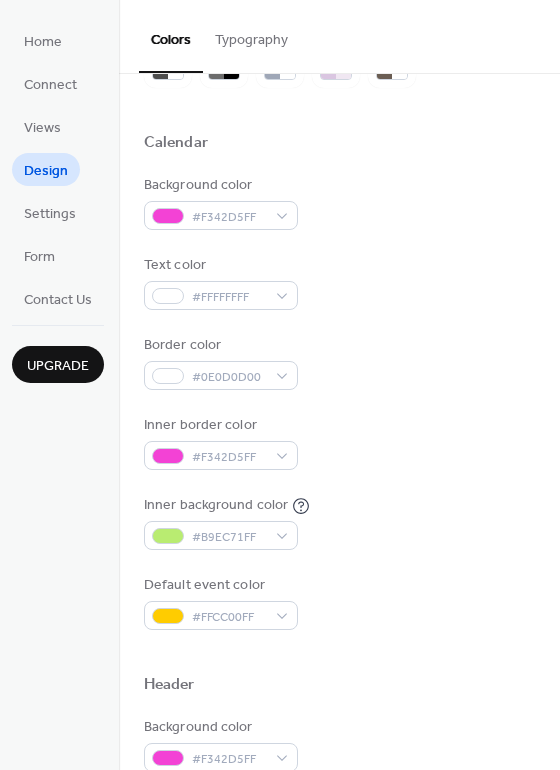 scroll, scrollTop: 0, scrollLeft: 0, axis: both 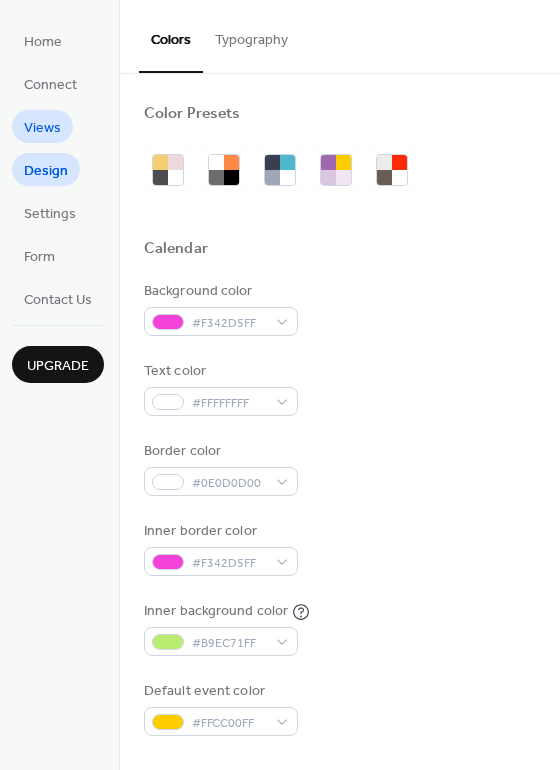 click on "Views" at bounding box center [42, 126] 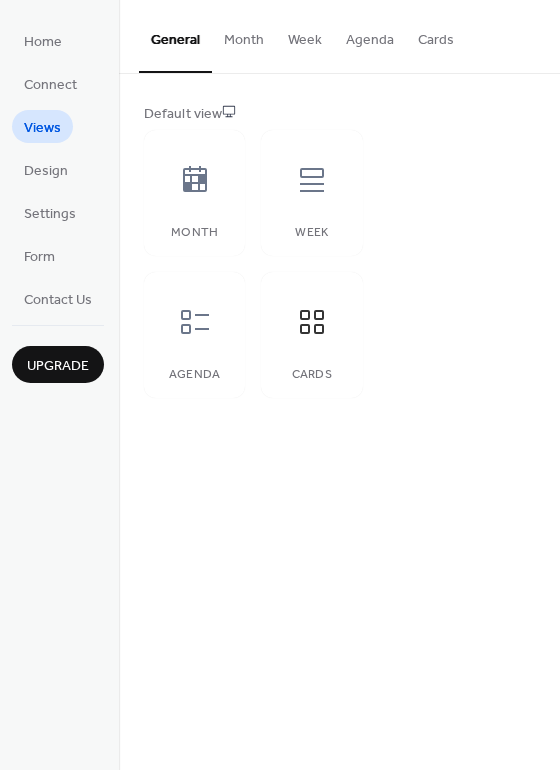click on "Month" at bounding box center (244, 35) 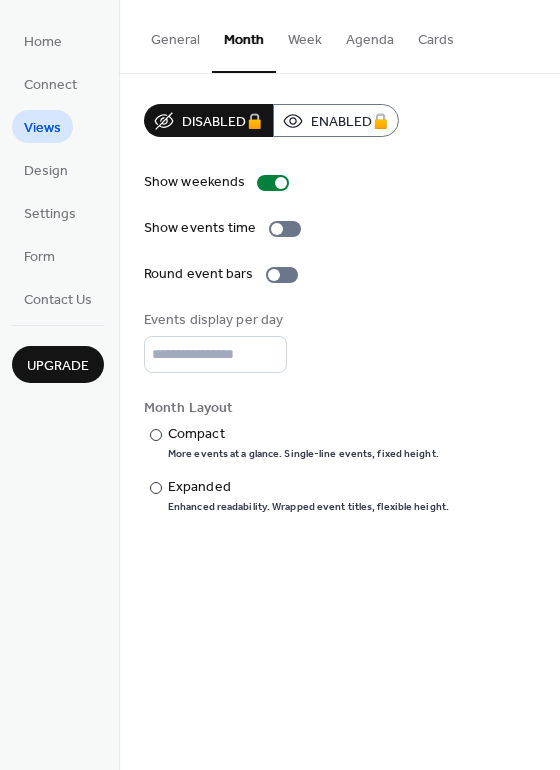 click on "General" at bounding box center [175, 35] 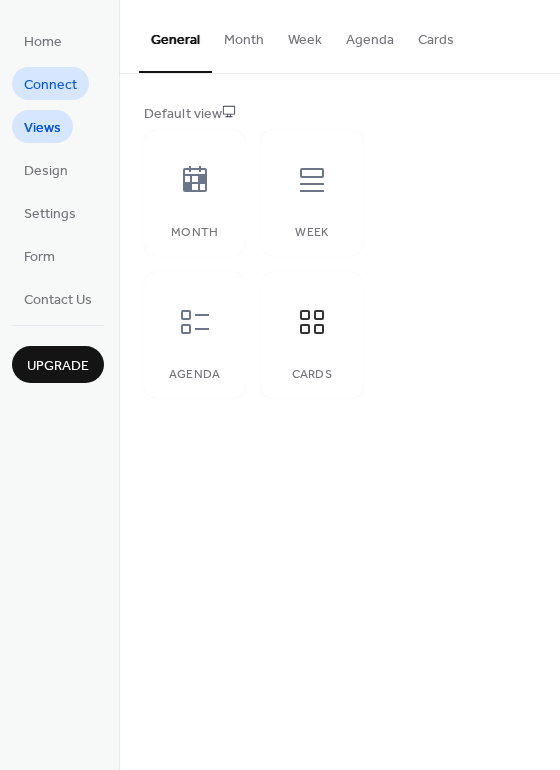 click on "Connect" at bounding box center [50, 85] 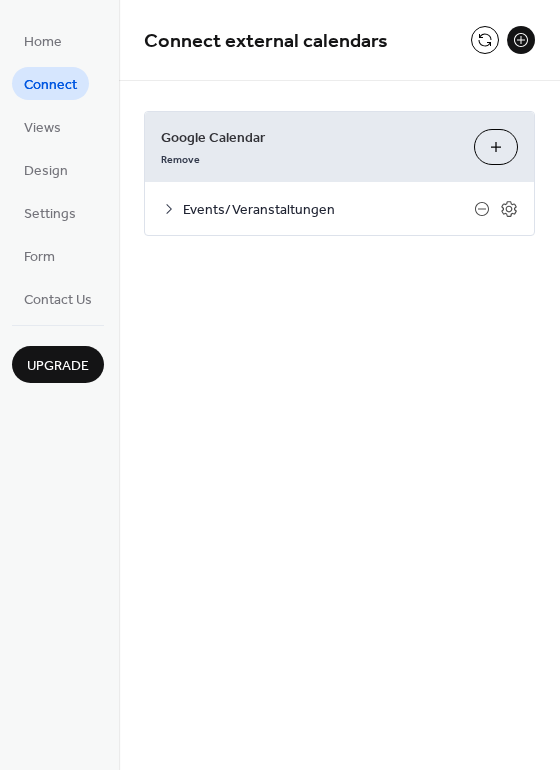 click on "Home Connect Views Design Settings Form Contact Us" at bounding box center [58, 169] 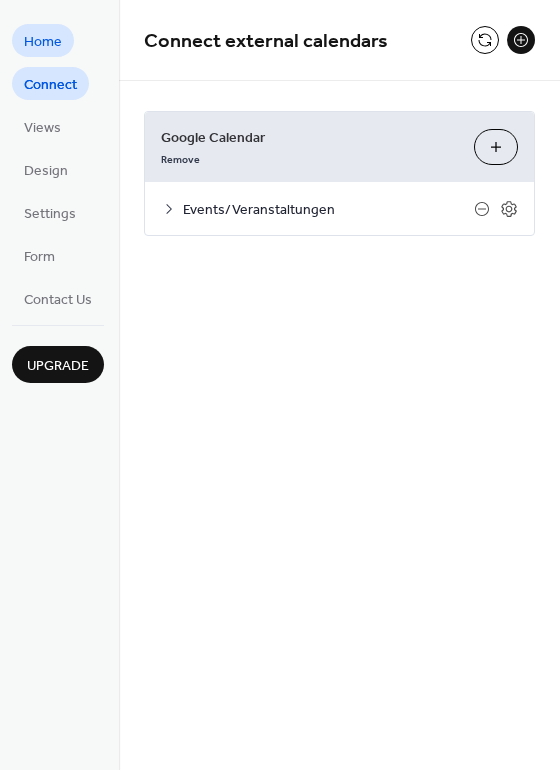 click on "Home" at bounding box center [43, 42] 